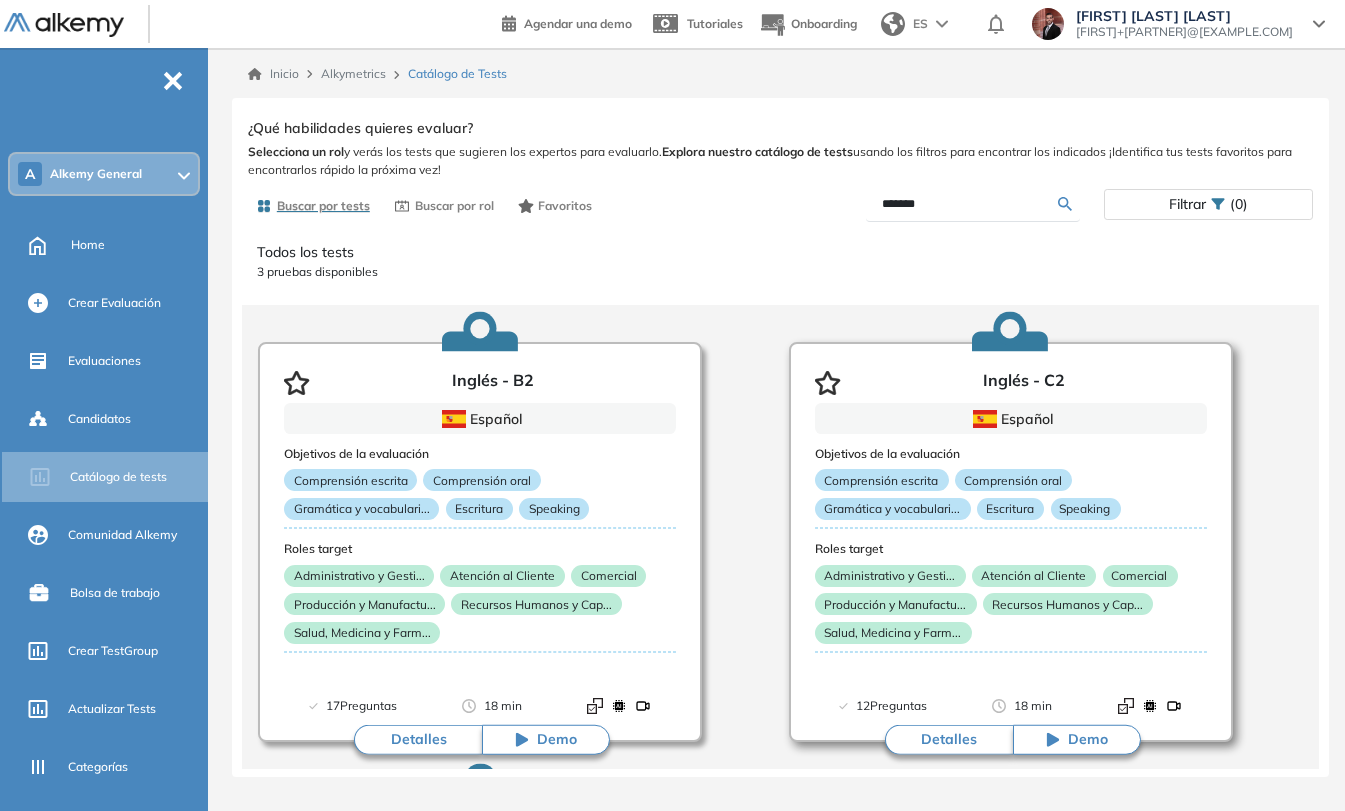 scroll, scrollTop: 0, scrollLeft: 0, axis: both 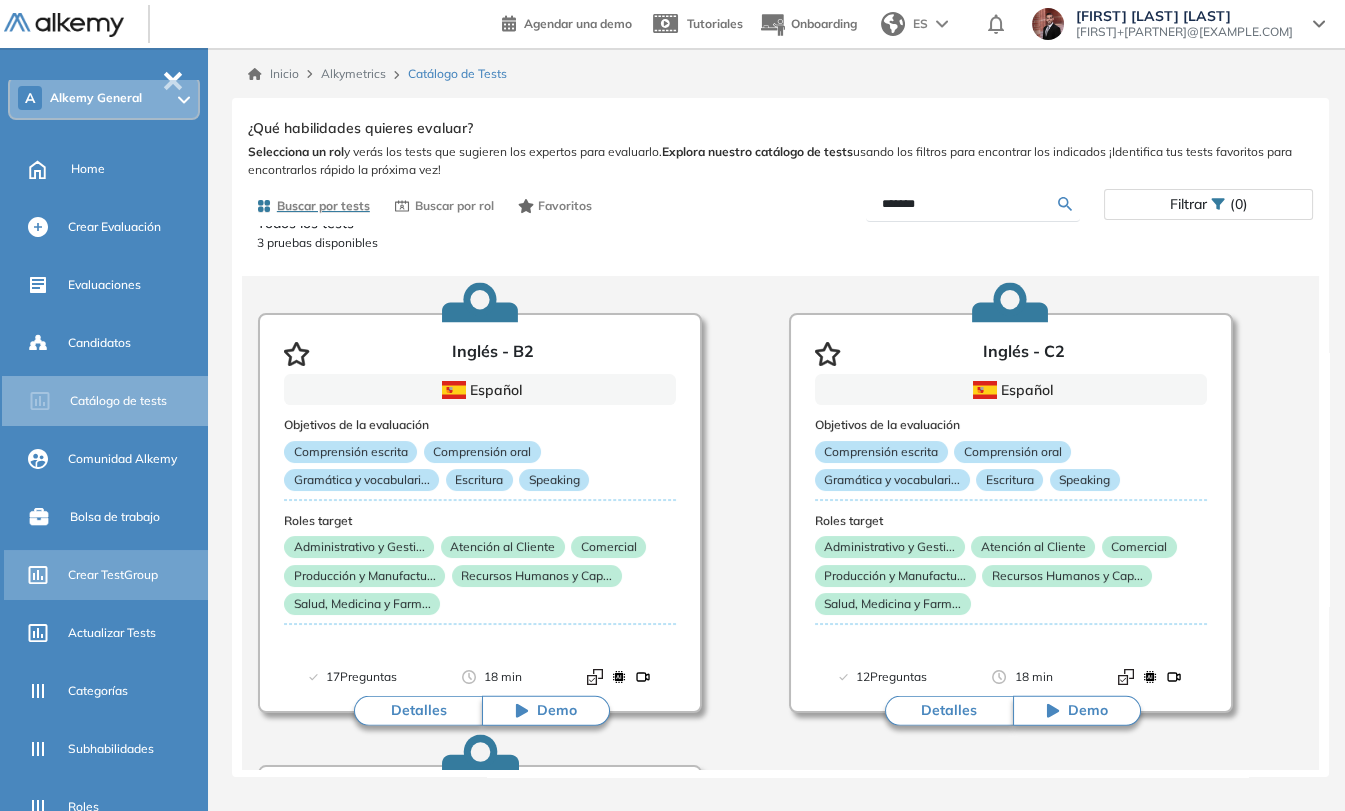 click on "Crear TestGroup" at bounding box center [113, 575] 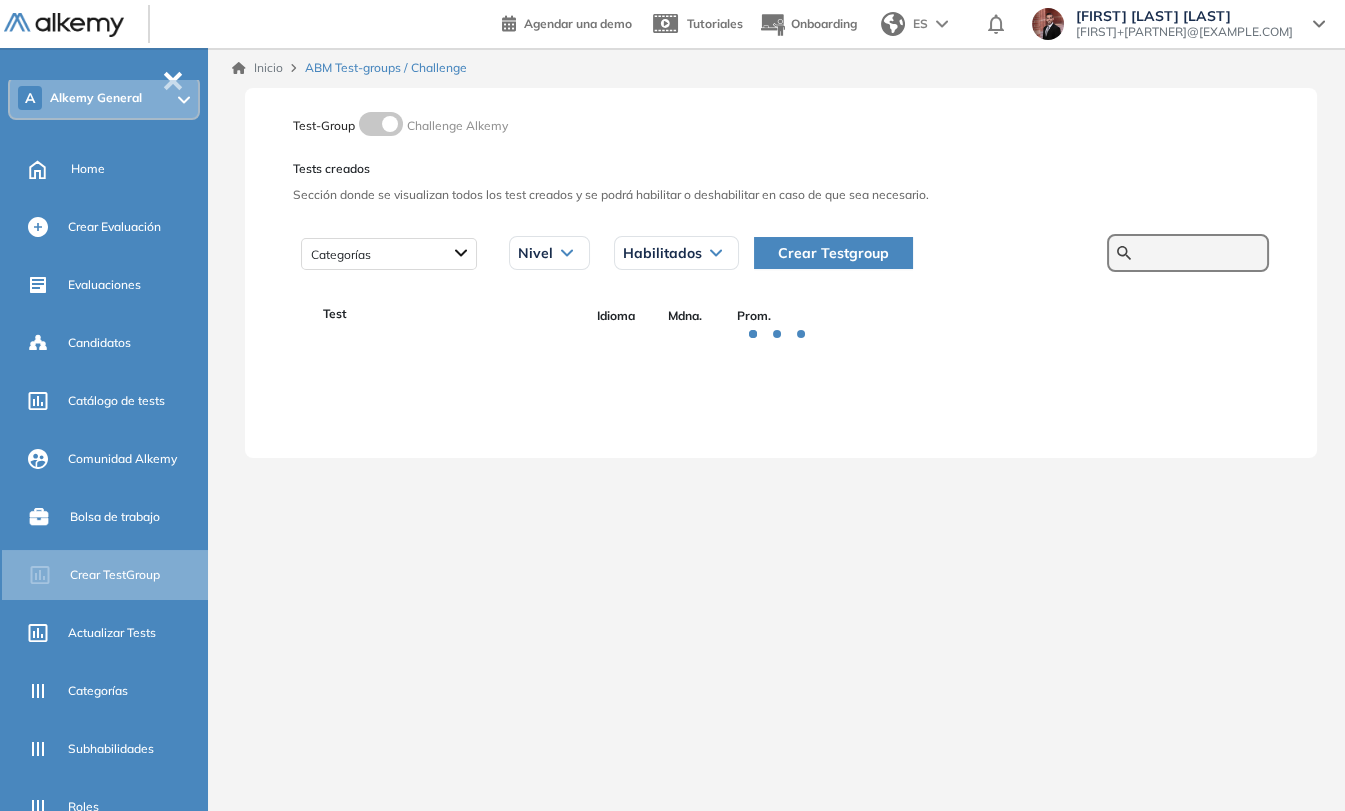 click at bounding box center [1199, 253] 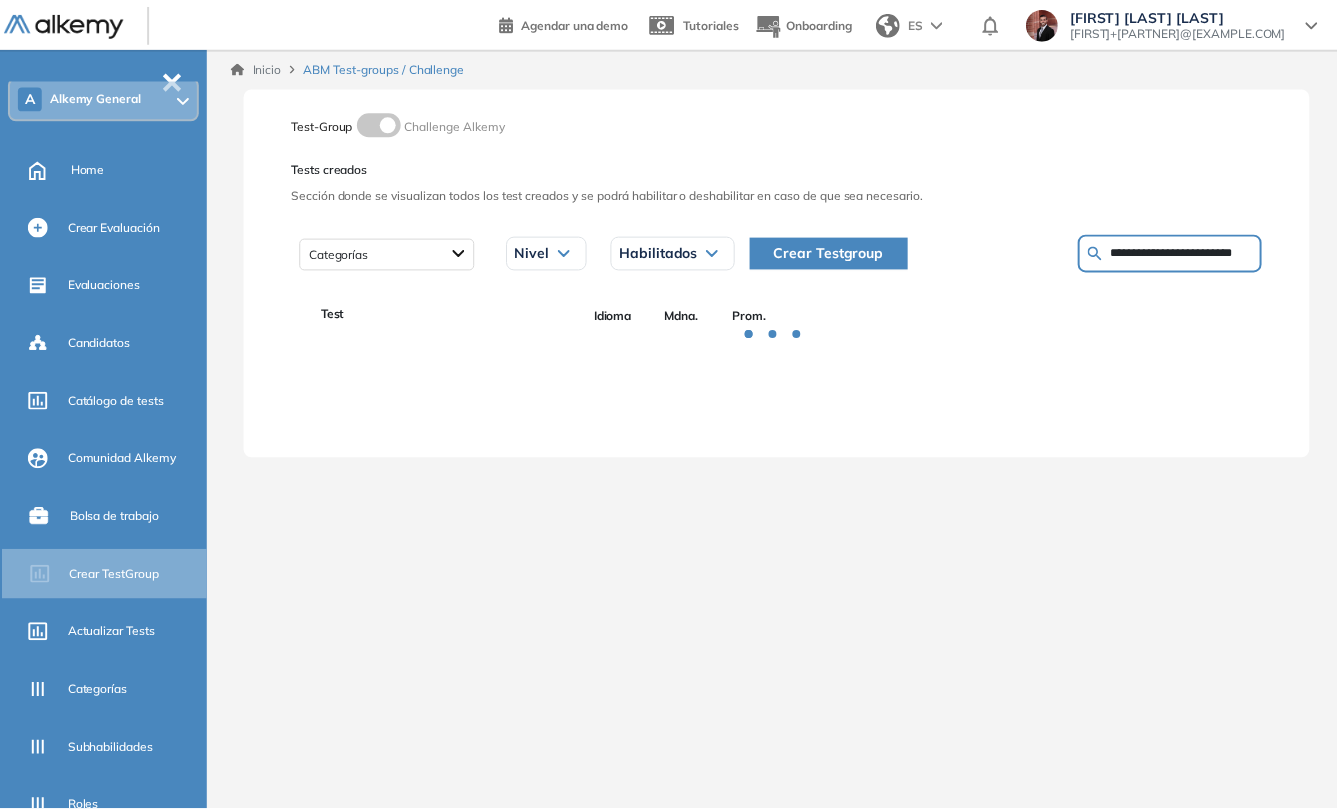 scroll, scrollTop: 0, scrollLeft: 9, axis: horizontal 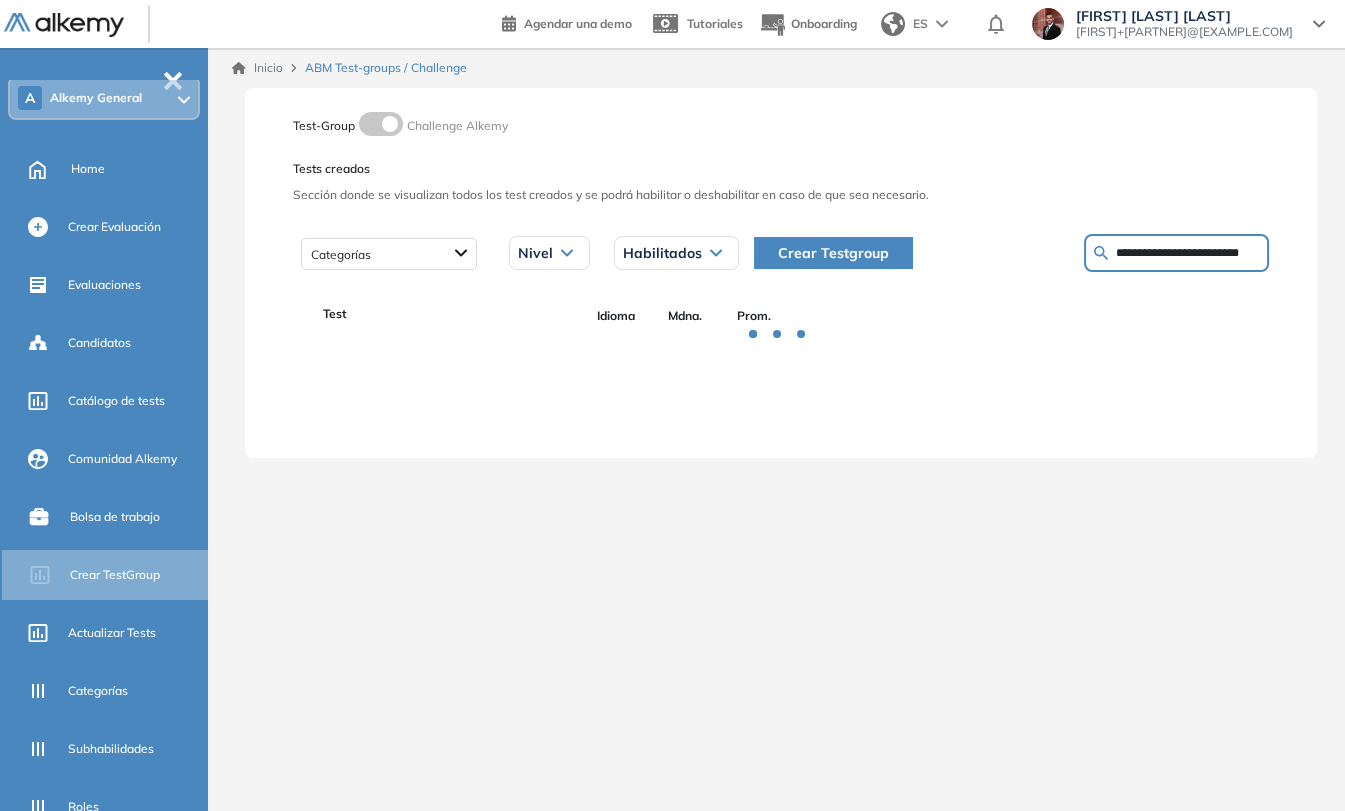 type on "**********" 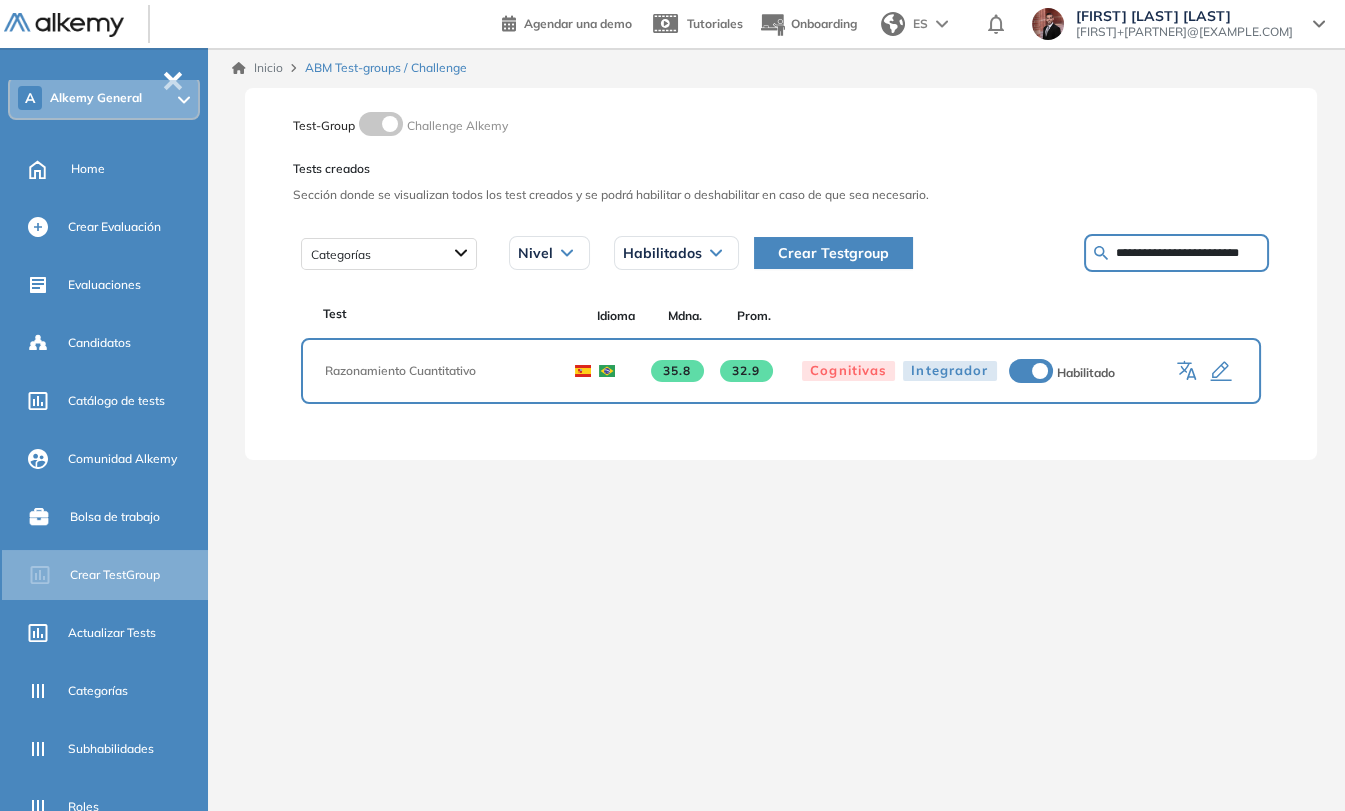 click 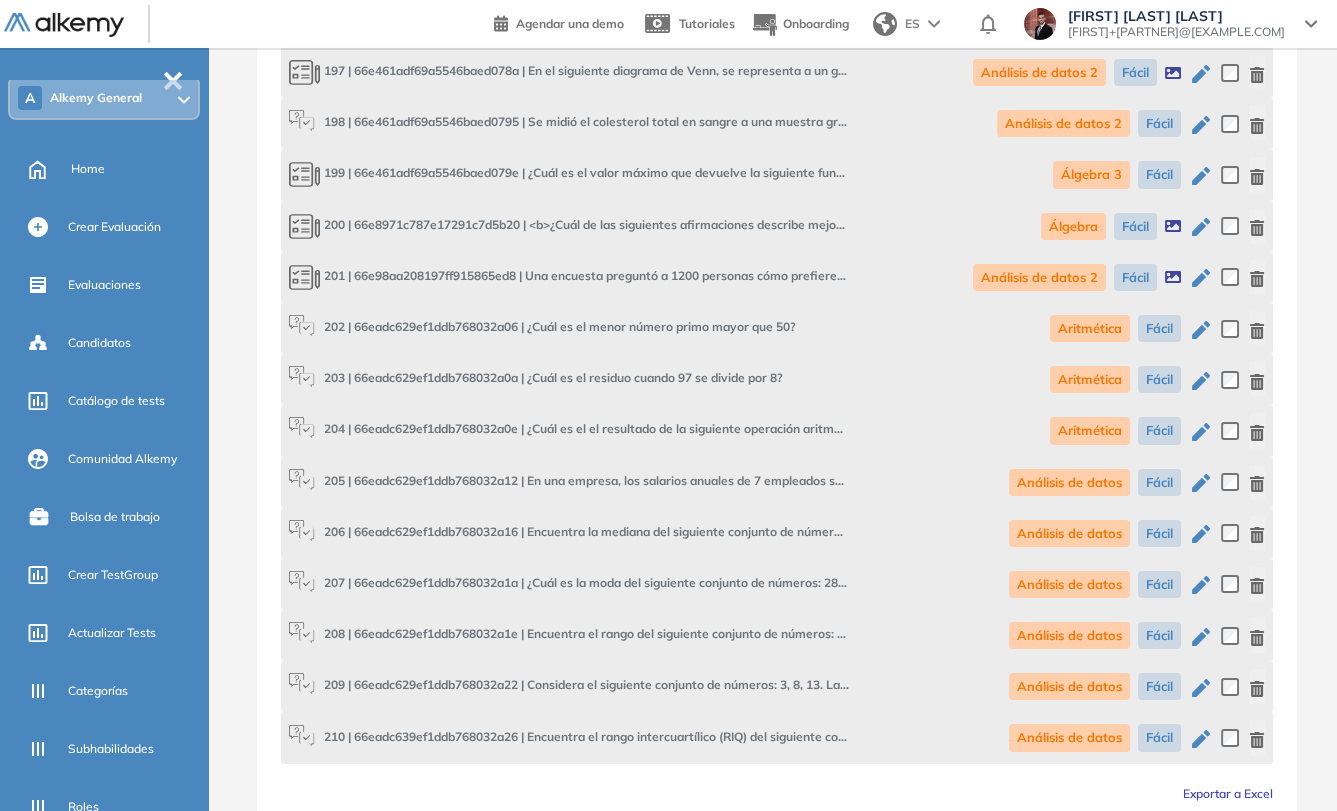 scroll, scrollTop: 11295, scrollLeft: 0, axis: vertical 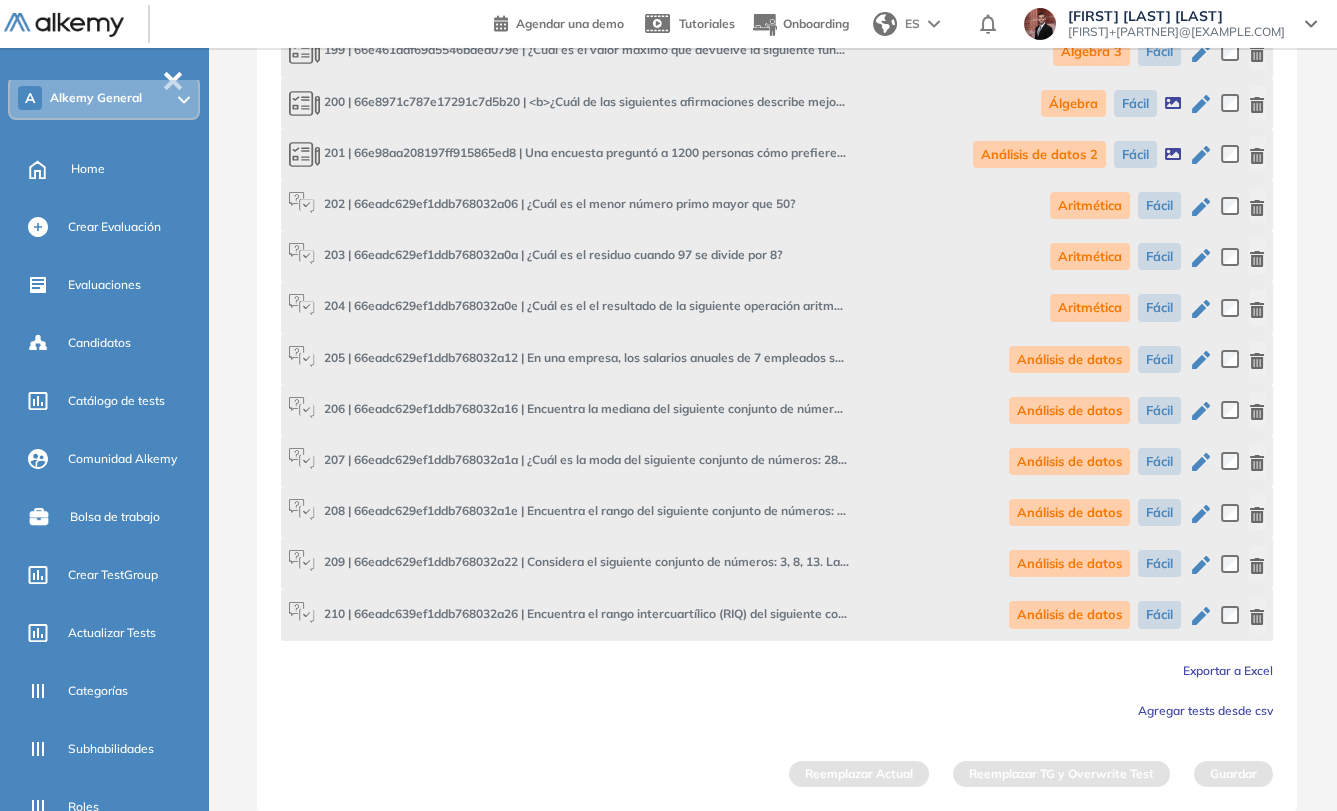 click on "Exportar a Excel" at bounding box center (1228, 670) 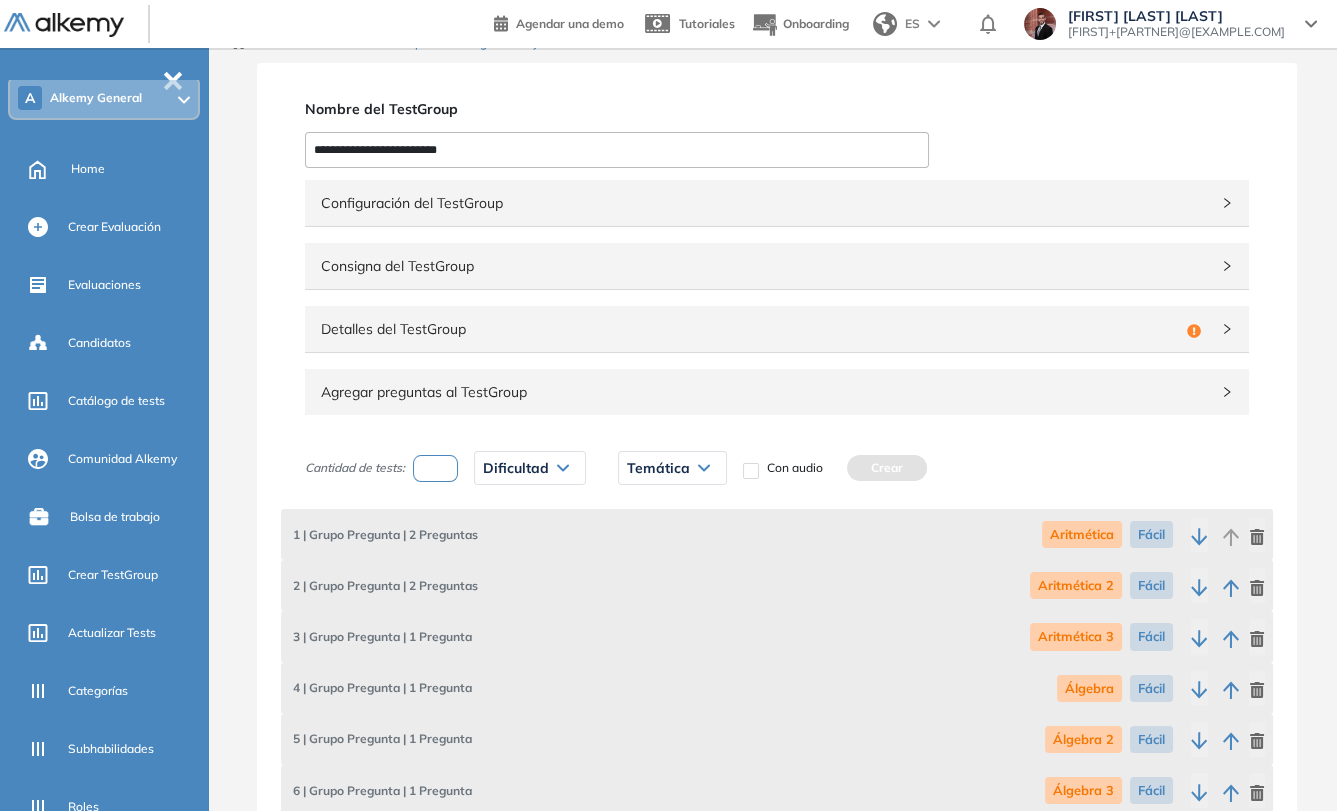 scroll, scrollTop: 0, scrollLeft: 0, axis: both 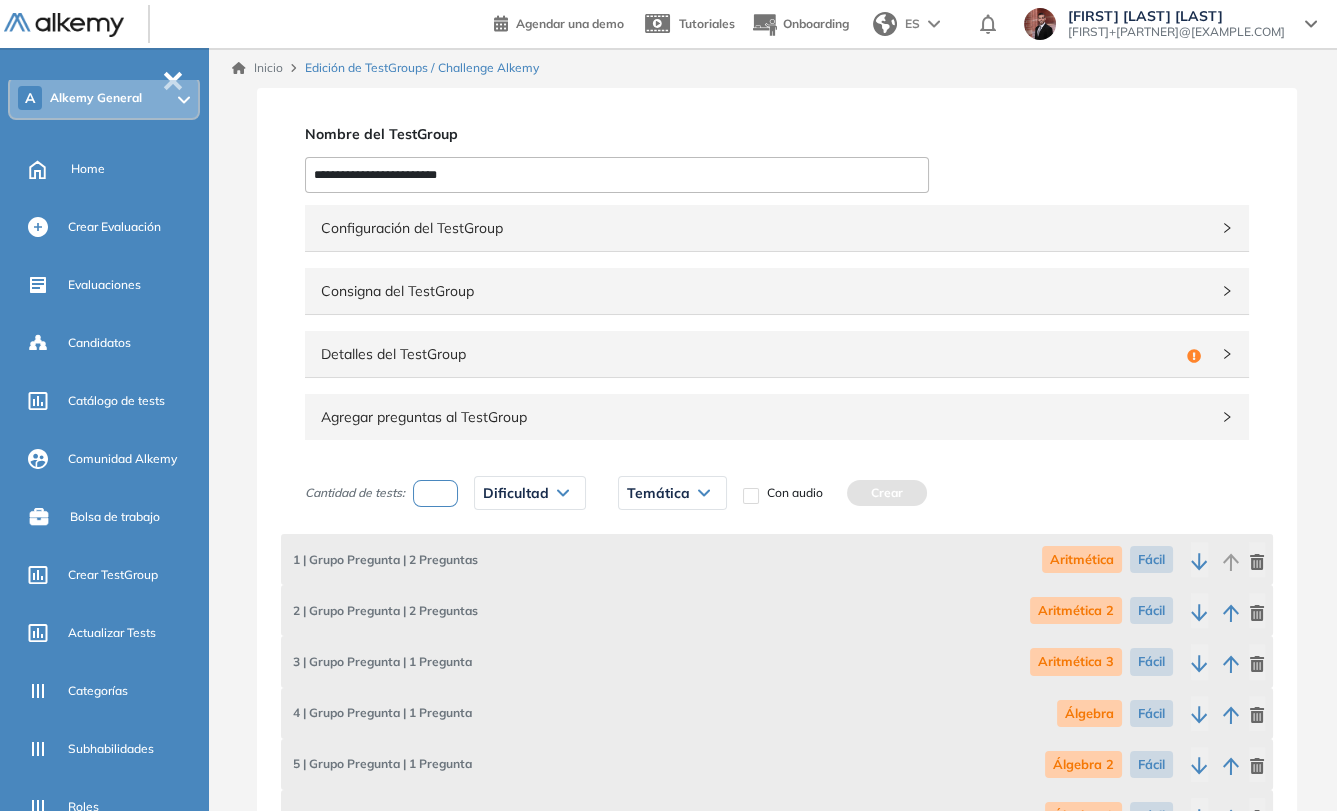 click on "Detalles del TestGroup" at bounding box center [750, 354] 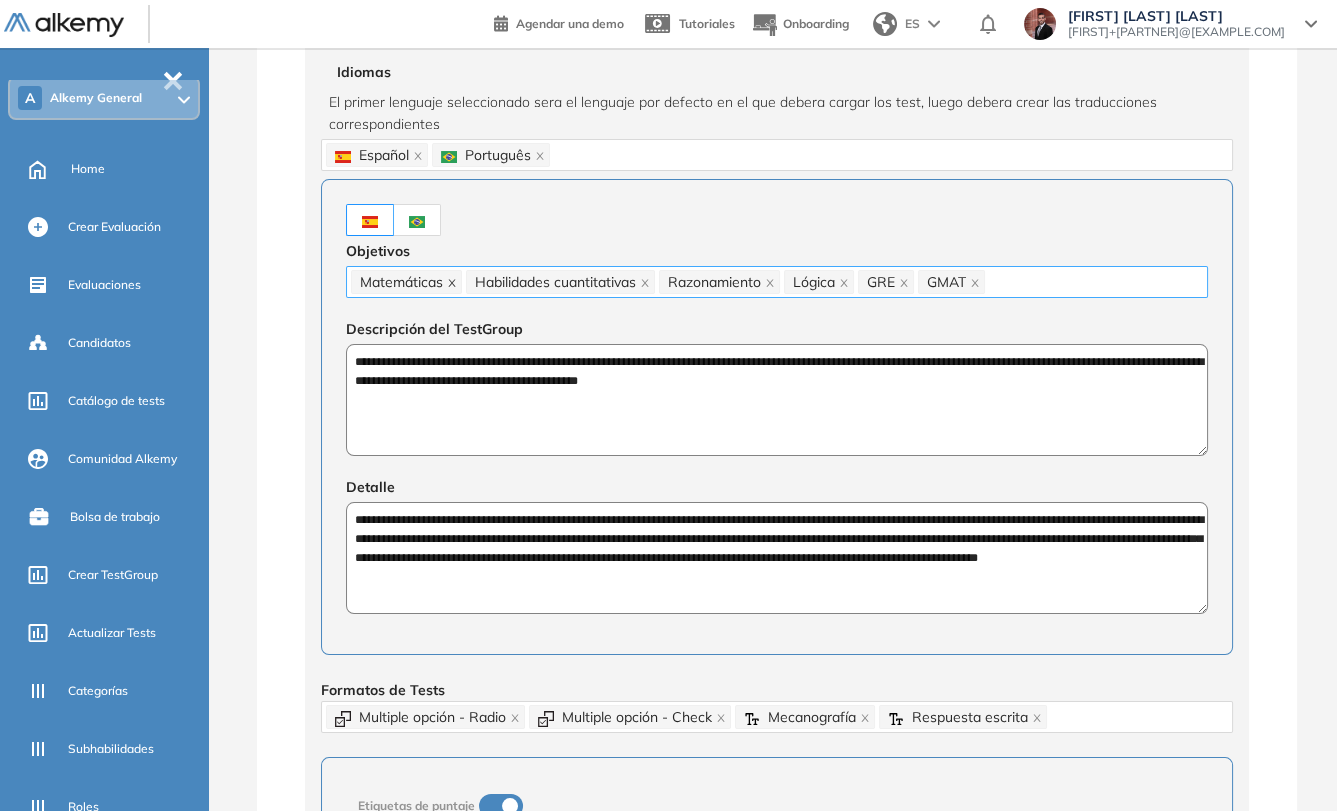 scroll, scrollTop: 333, scrollLeft: 0, axis: vertical 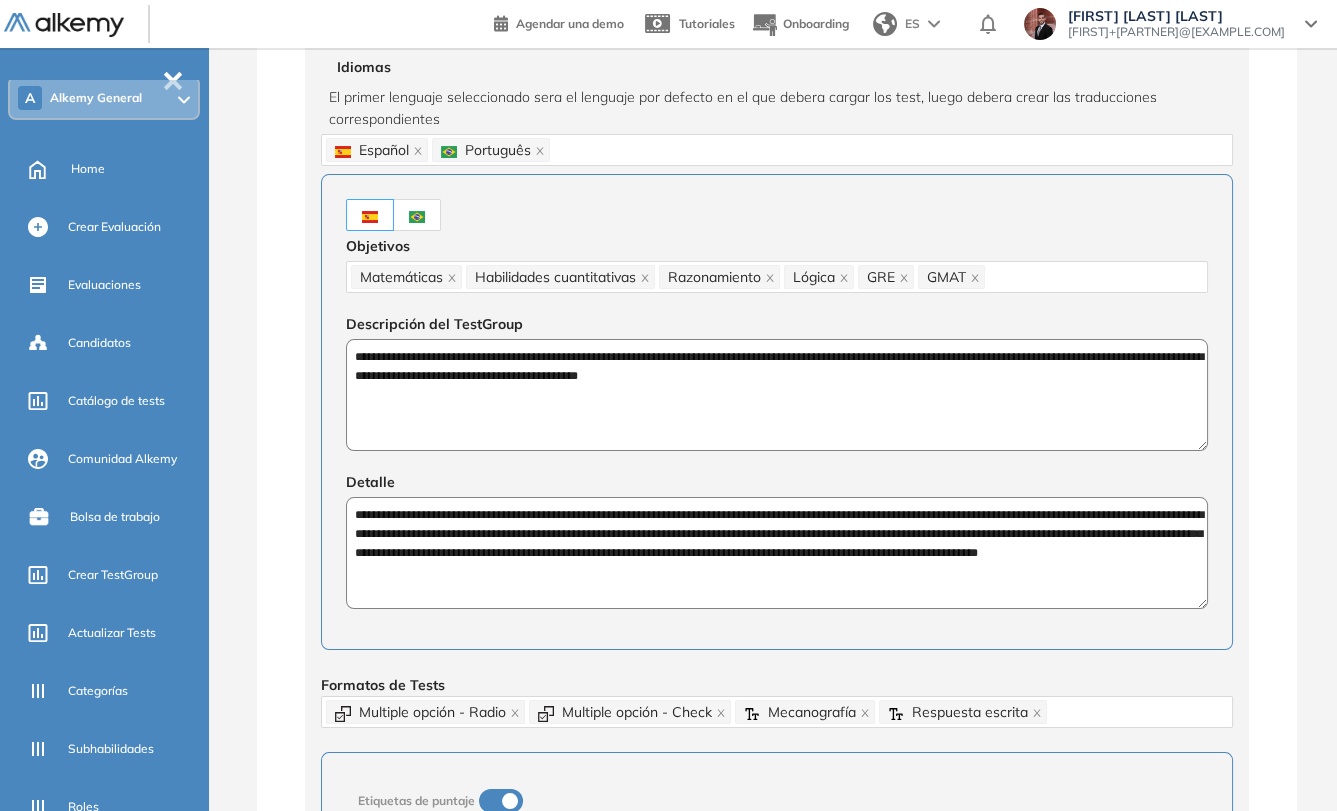 click at bounding box center (370, 217) 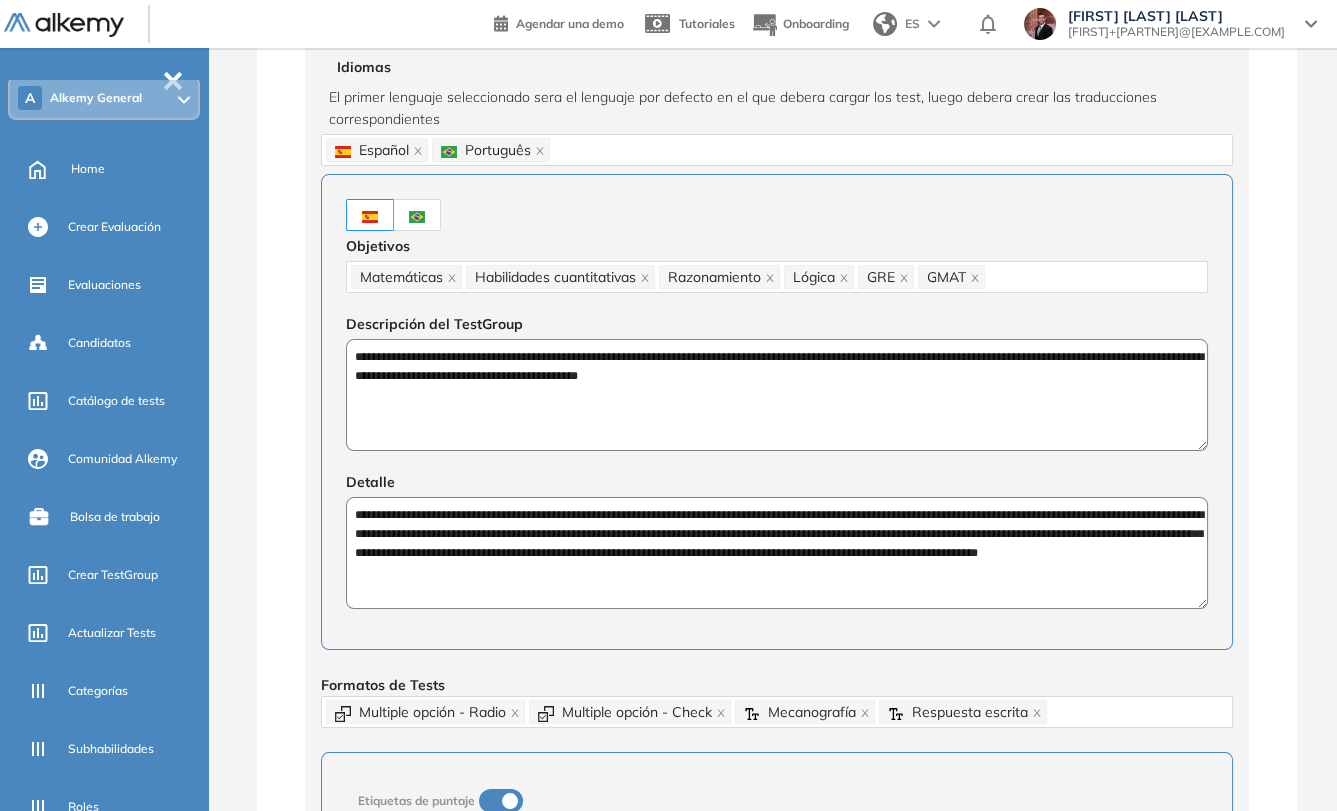 drag, startPoint x: 605, startPoint y: 580, endPoint x: 344, endPoint y: 512, distance: 269.7128 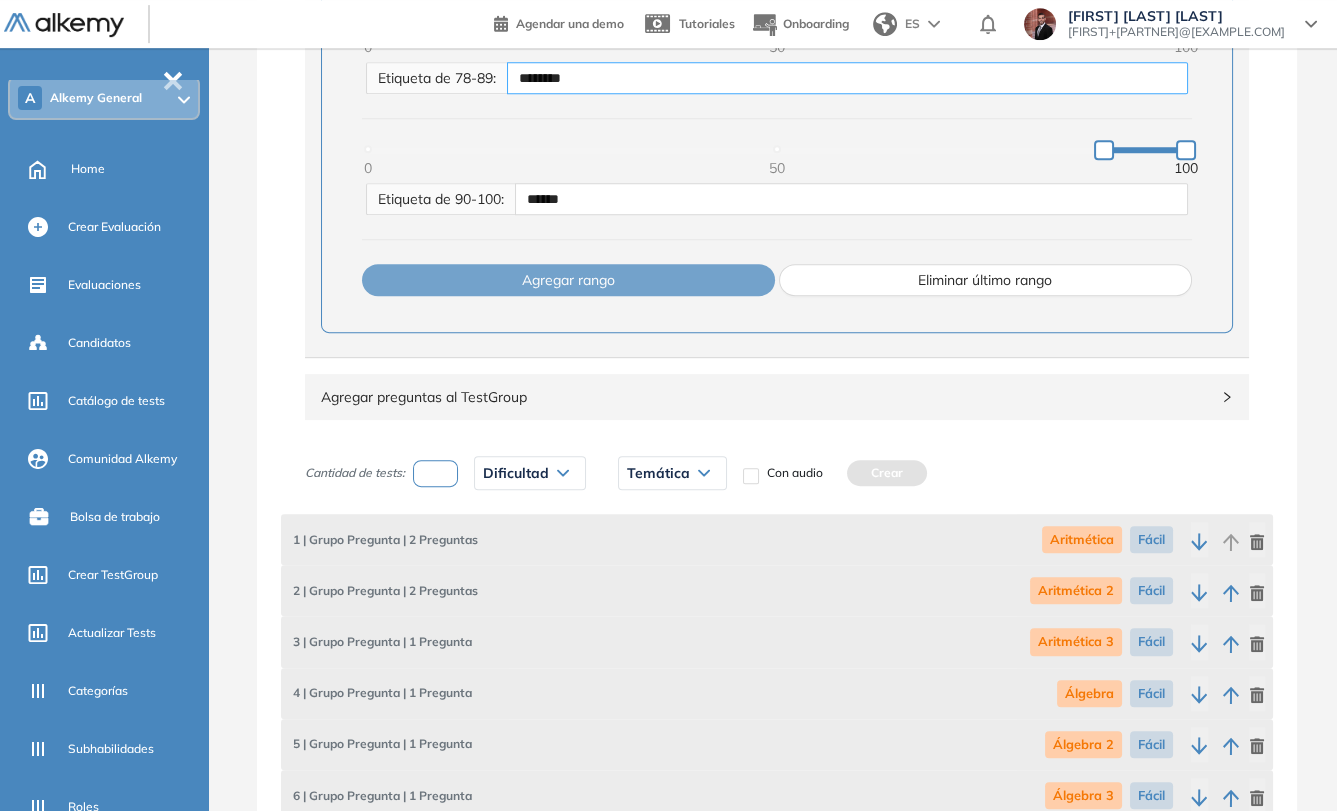 scroll, scrollTop: 1444, scrollLeft: 0, axis: vertical 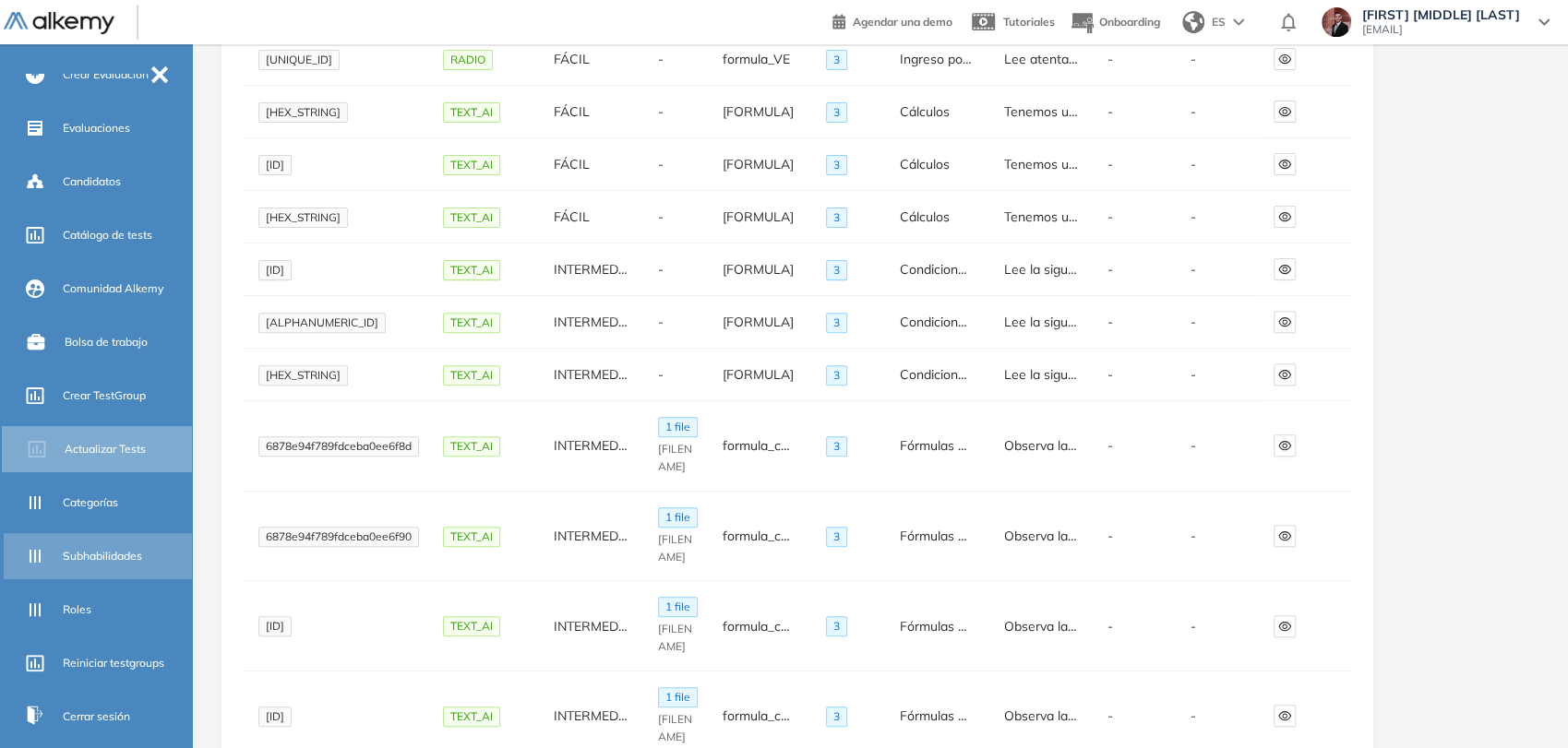 click on "Subhabilidades" at bounding box center [102, 556] 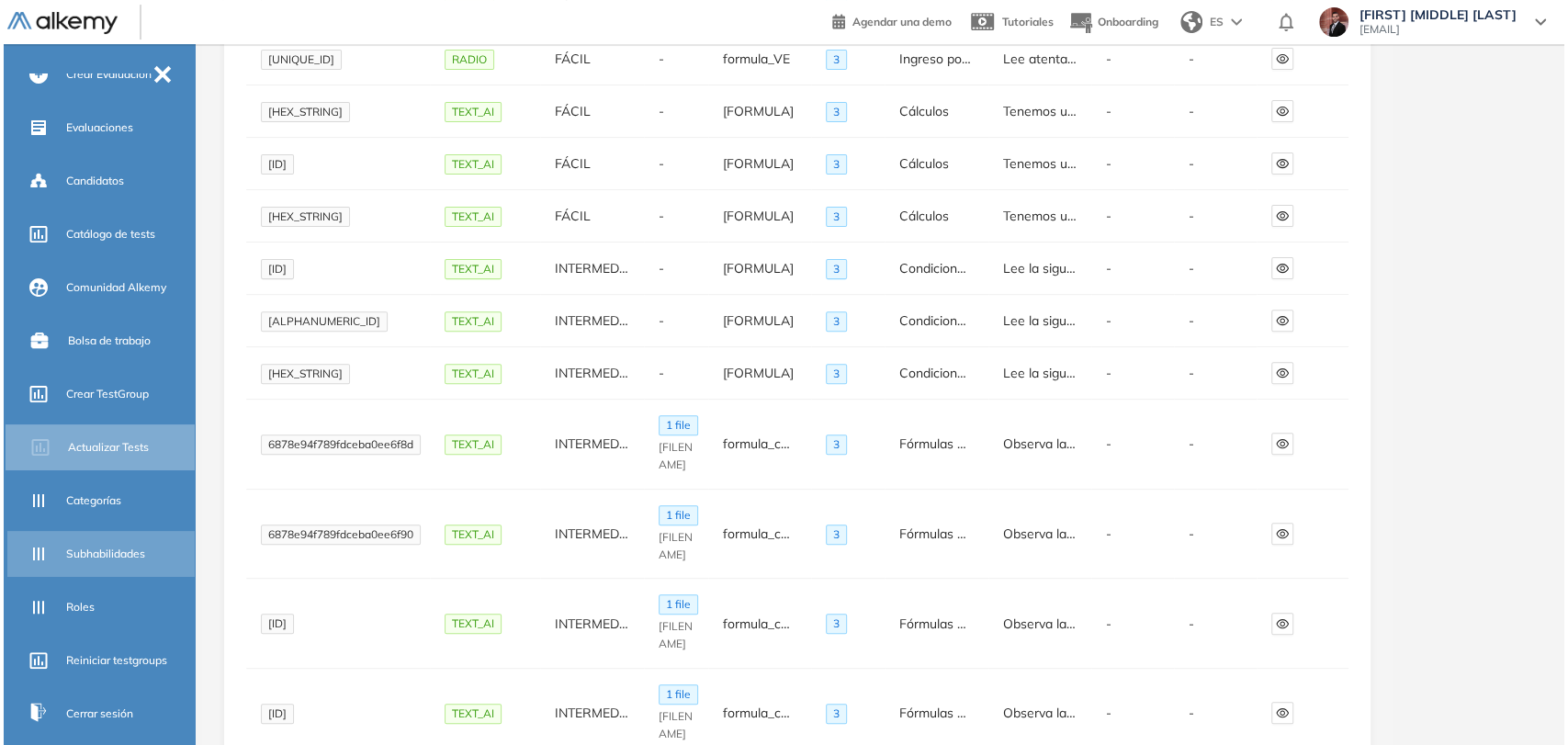 scroll, scrollTop: 0, scrollLeft: 0, axis: both 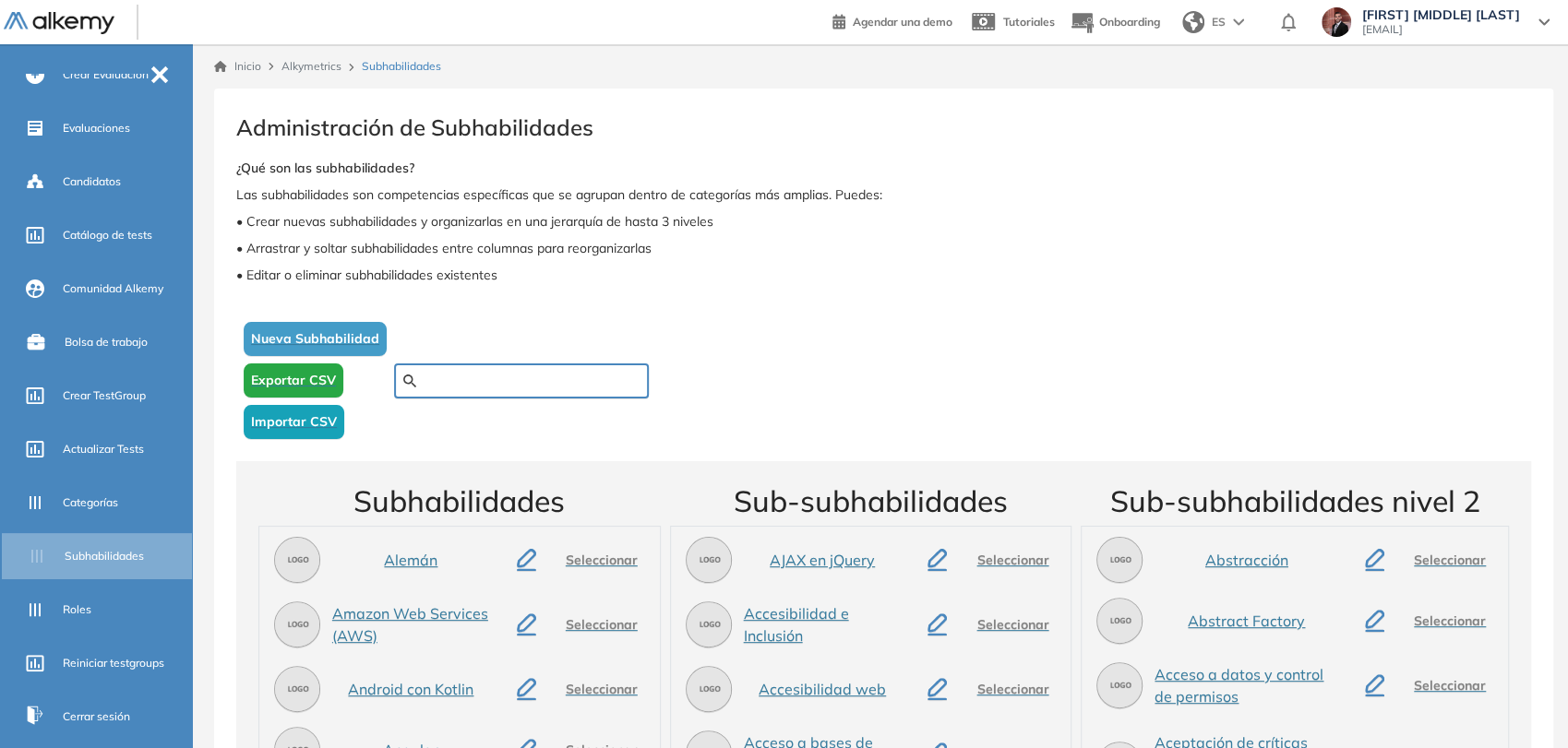 click at bounding box center (521, 381) 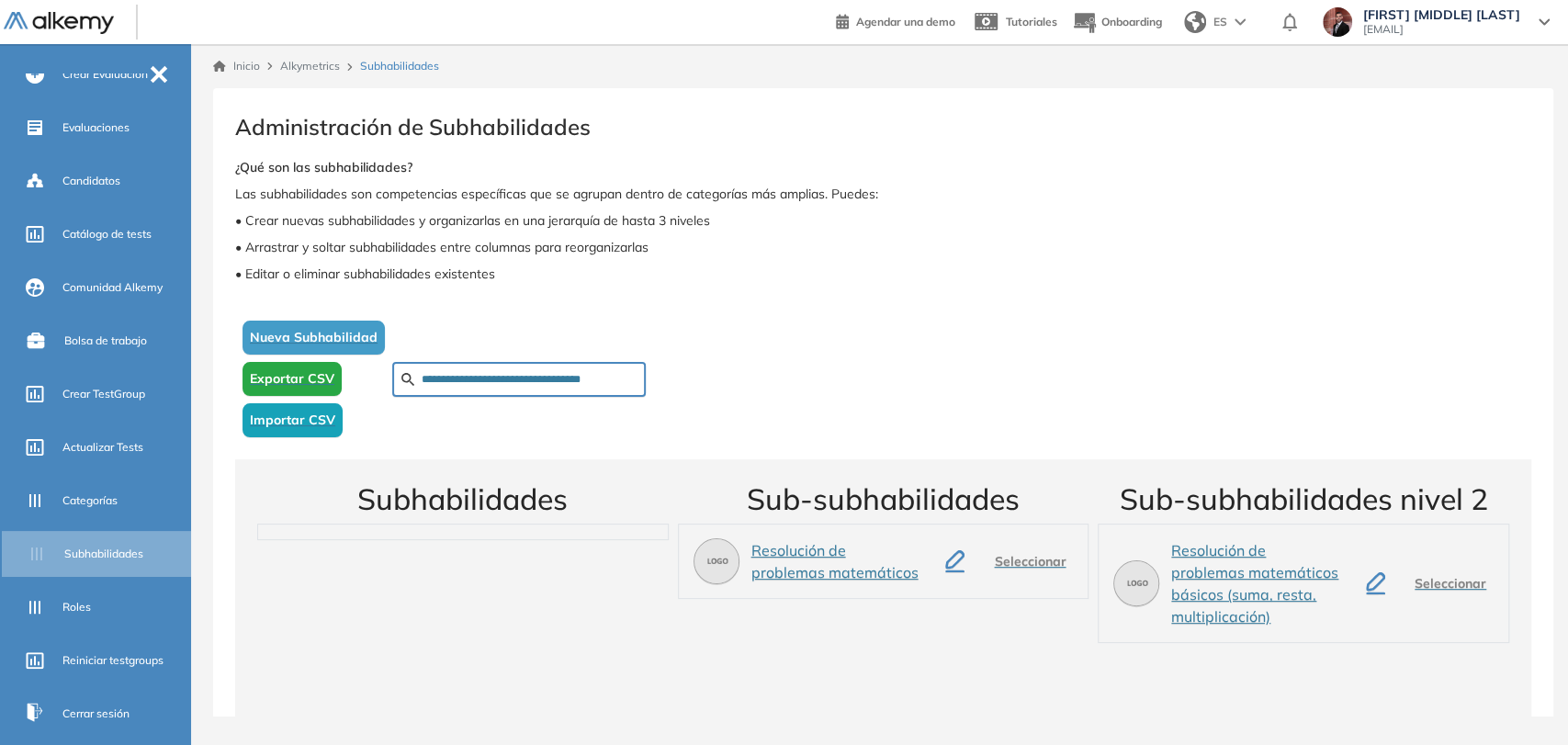 click on "**********" at bounding box center (529, 379) 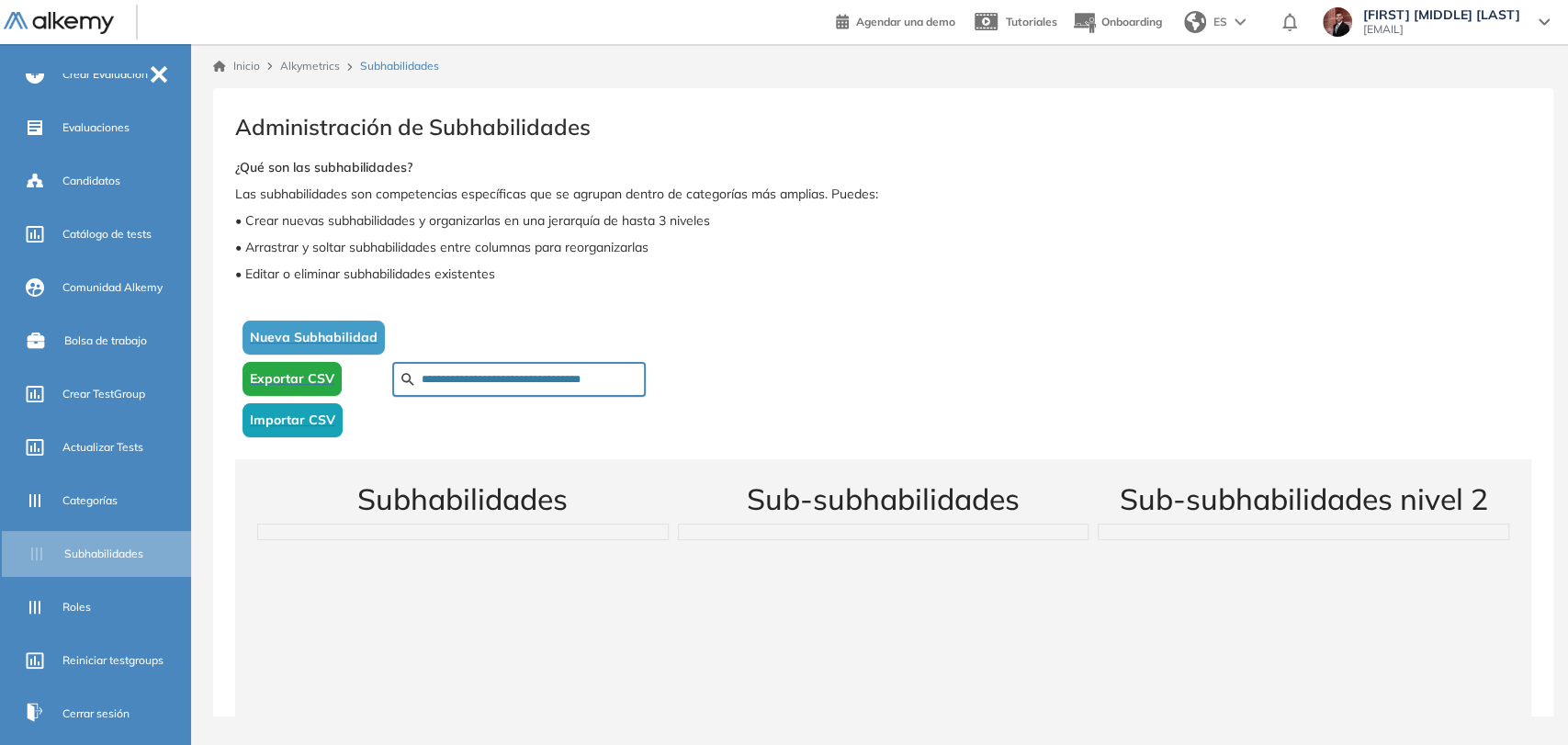 scroll, scrollTop: 0, scrollLeft: 0, axis: both 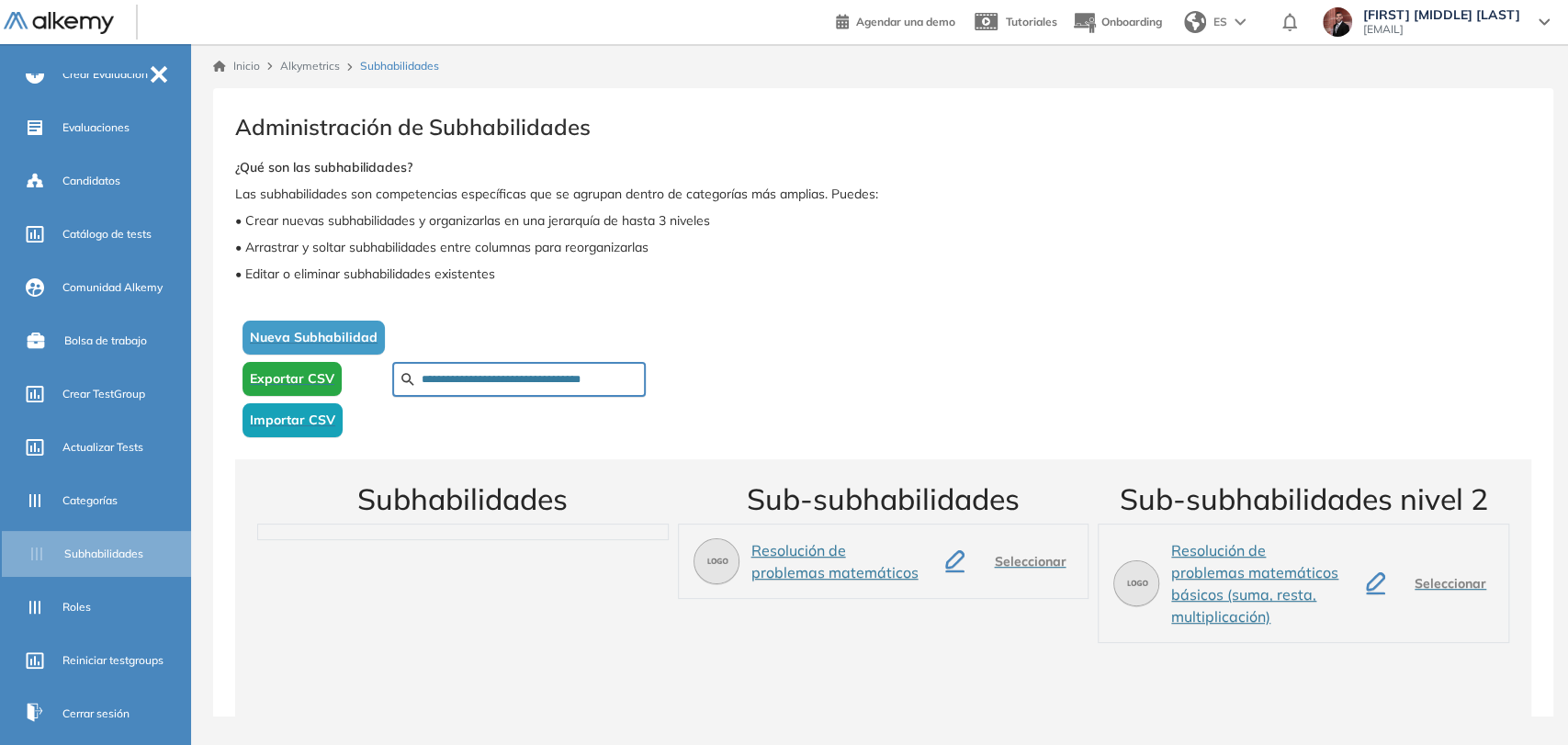 type on "**********" 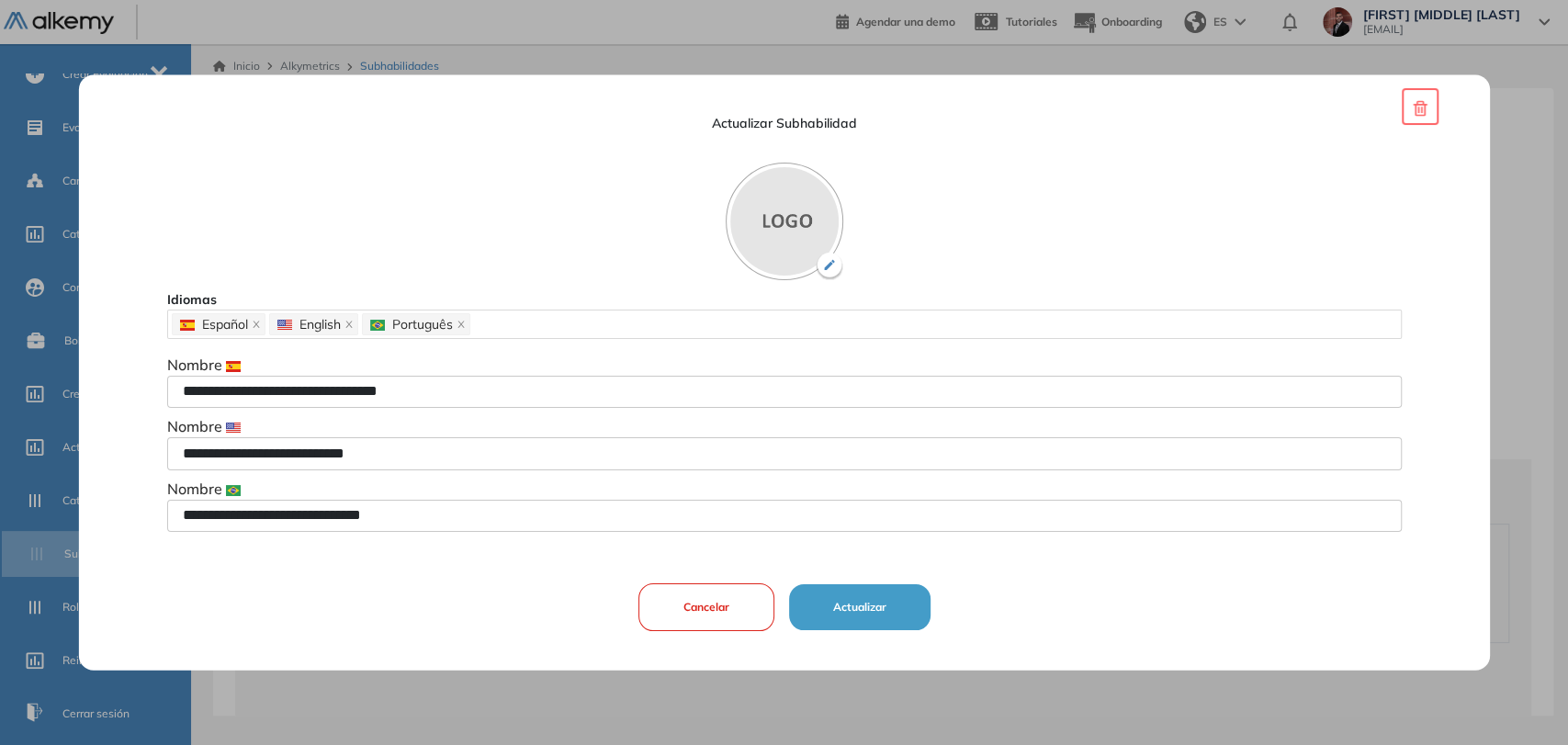 scroll, scrollTop: 8, scrollLeft: 0, axis: vertical 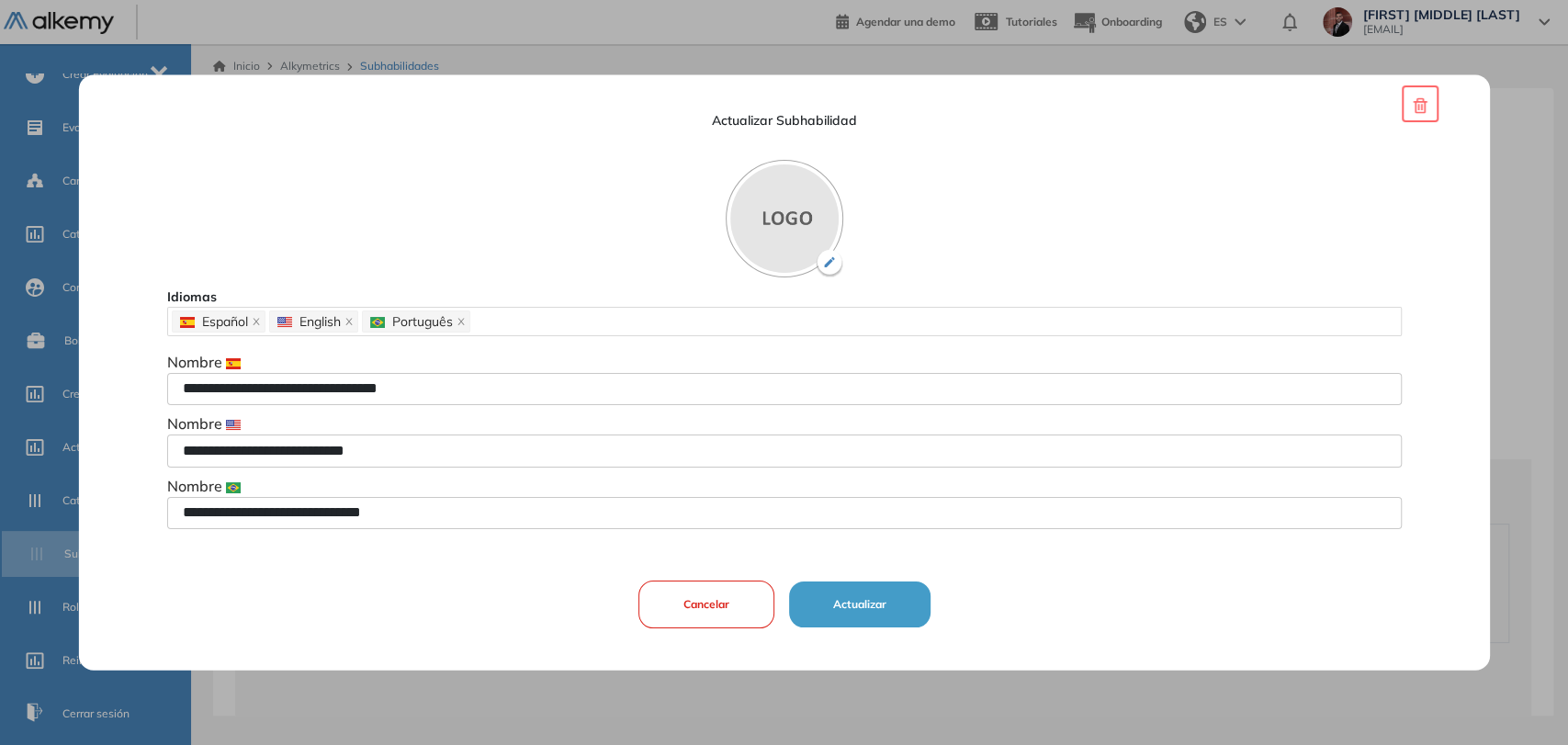 type 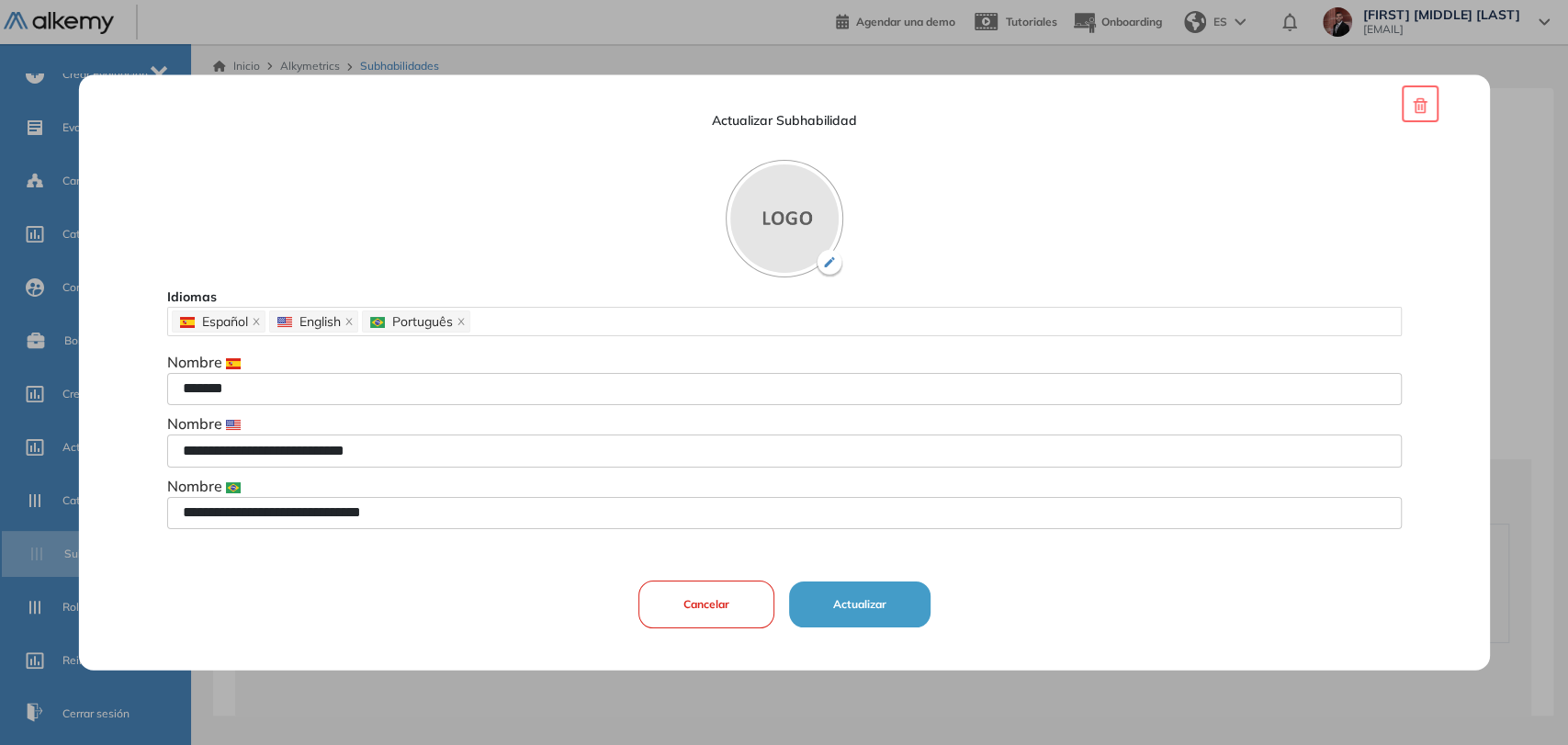 type on "*******" 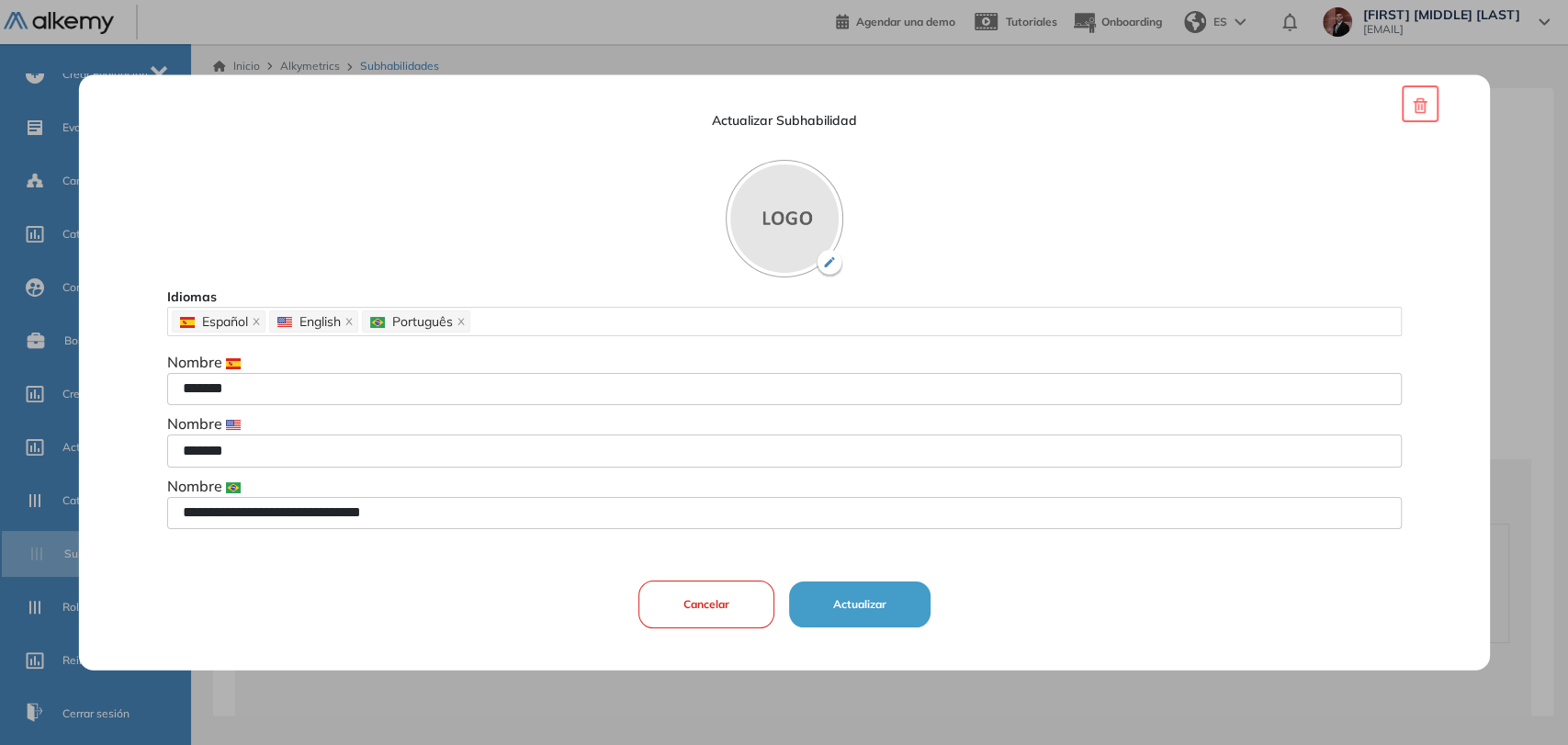 click on "*******" at bounding box center [784, 451] 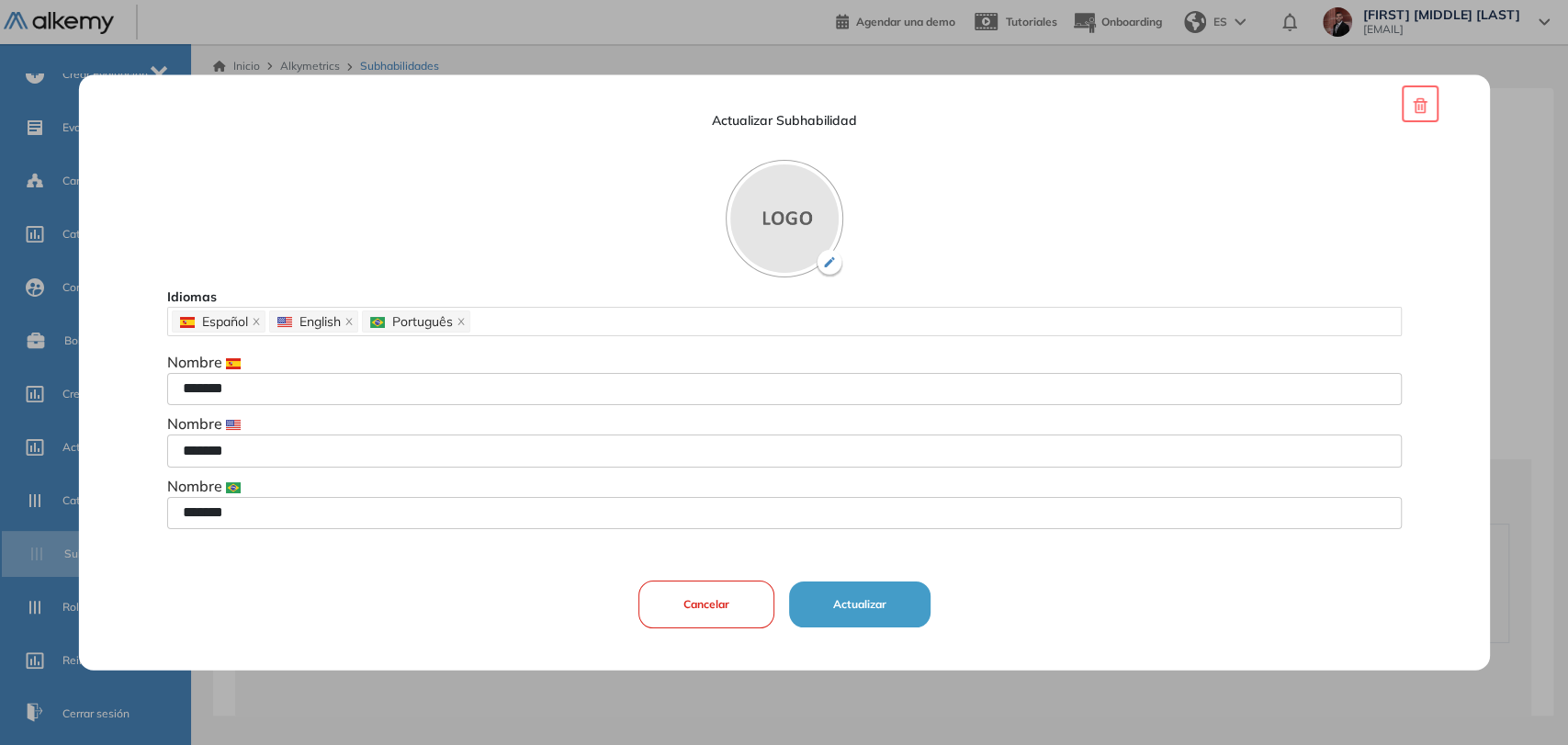 type on "*******" 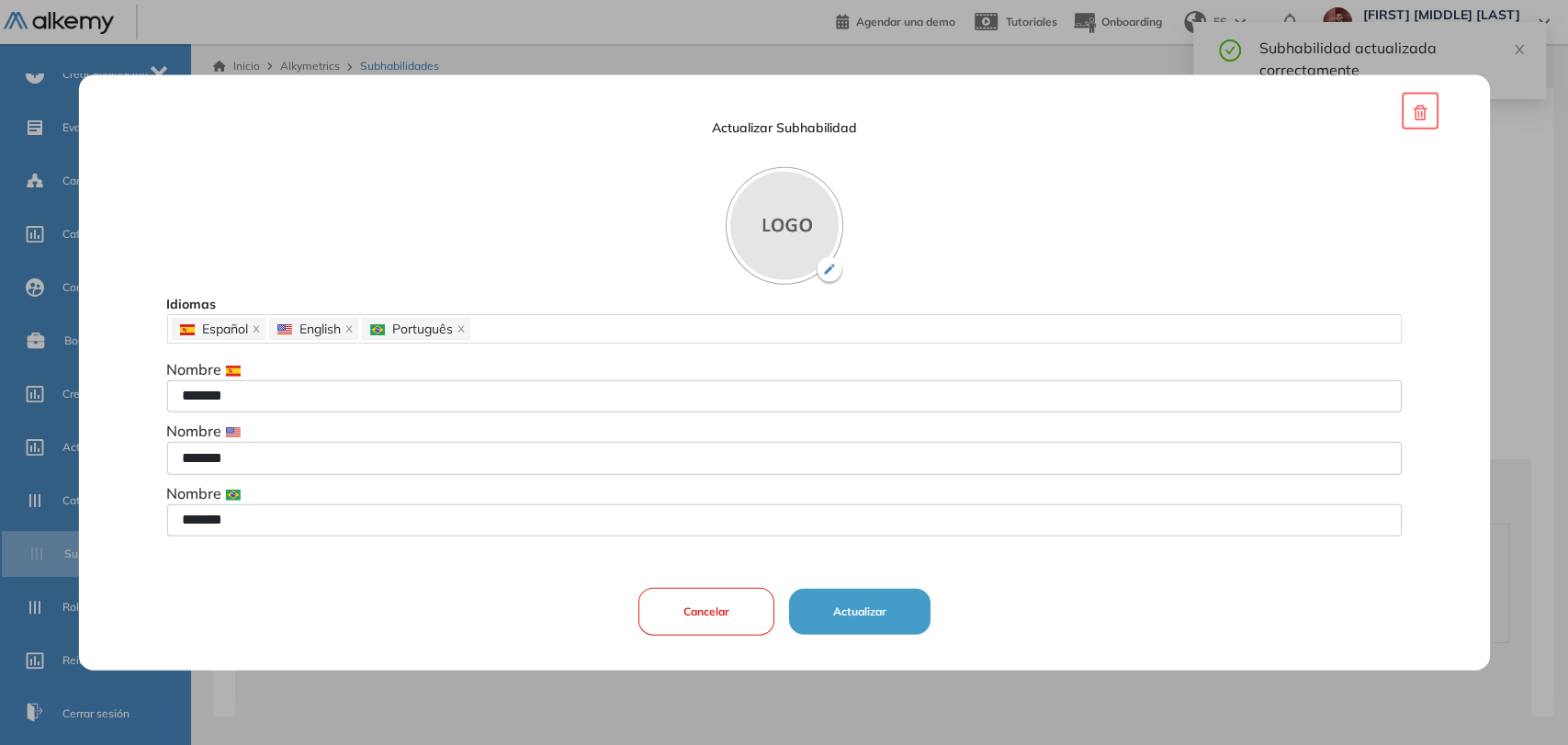 scroll, scrollTop: 0, scrollLeft: 0, axis: both 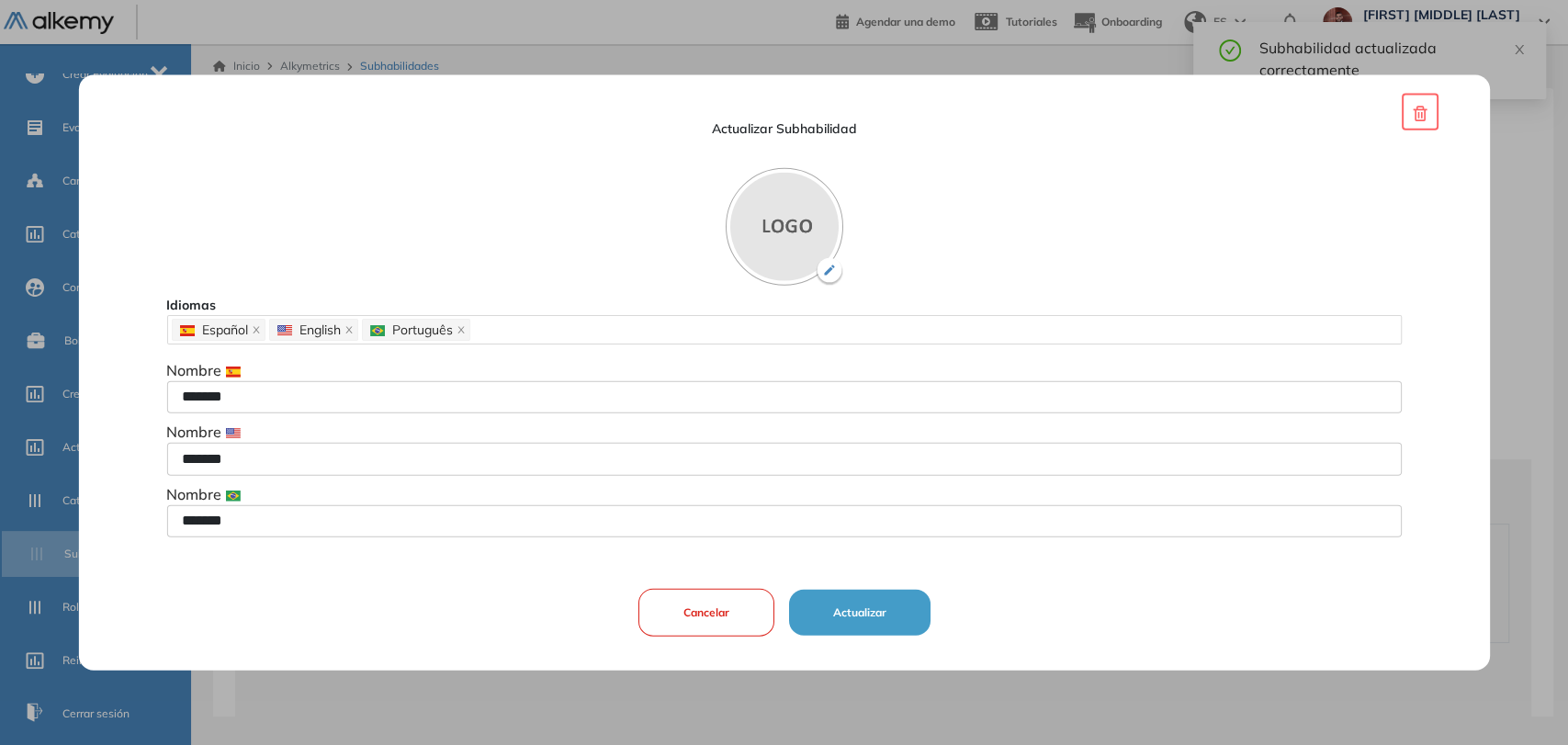 click on "Cancelar" at bounding box center (705, 613) 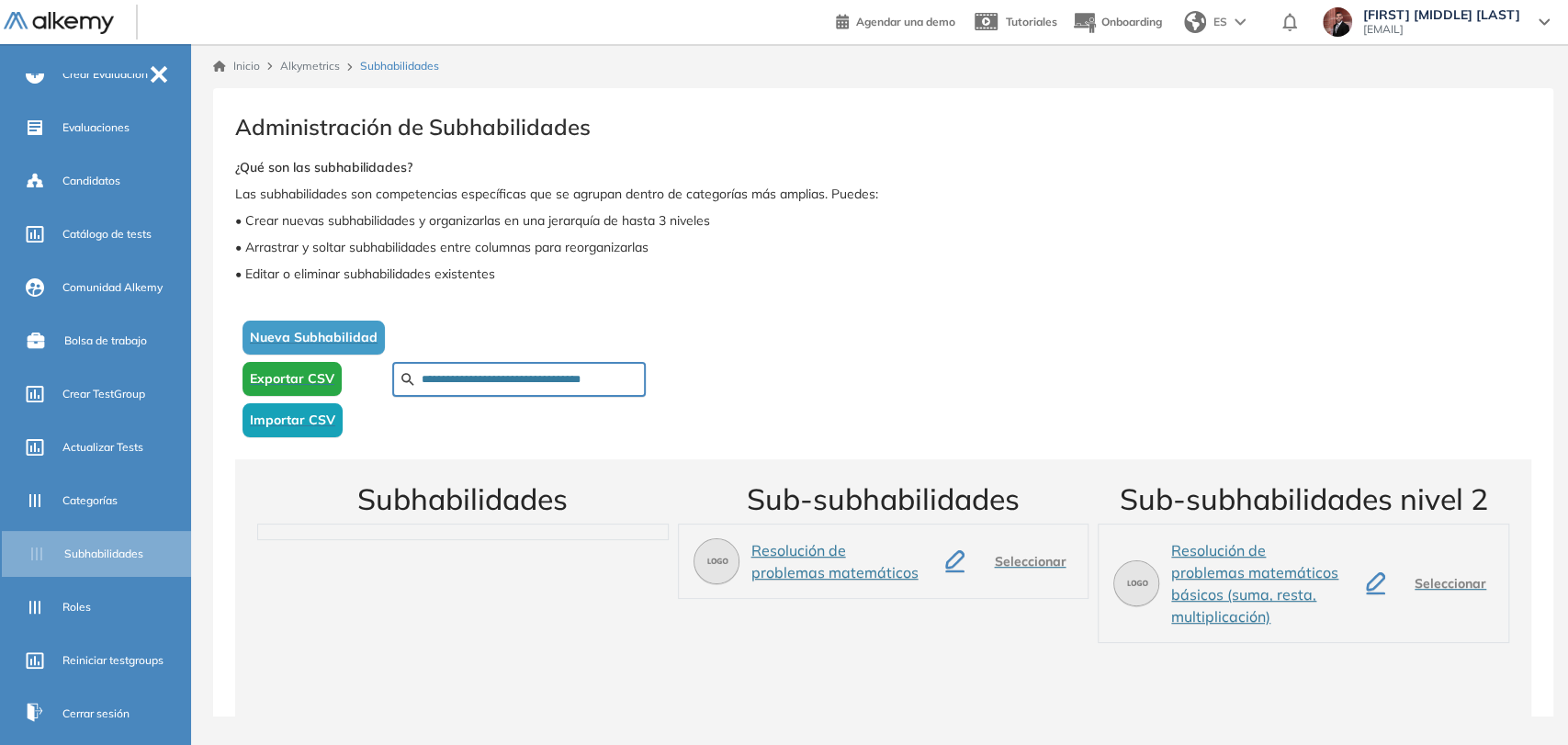 drag, startPoint x: 570, startPoint y: 368, endPoint x: 569, endPoint y: 380, distance: 12.041595 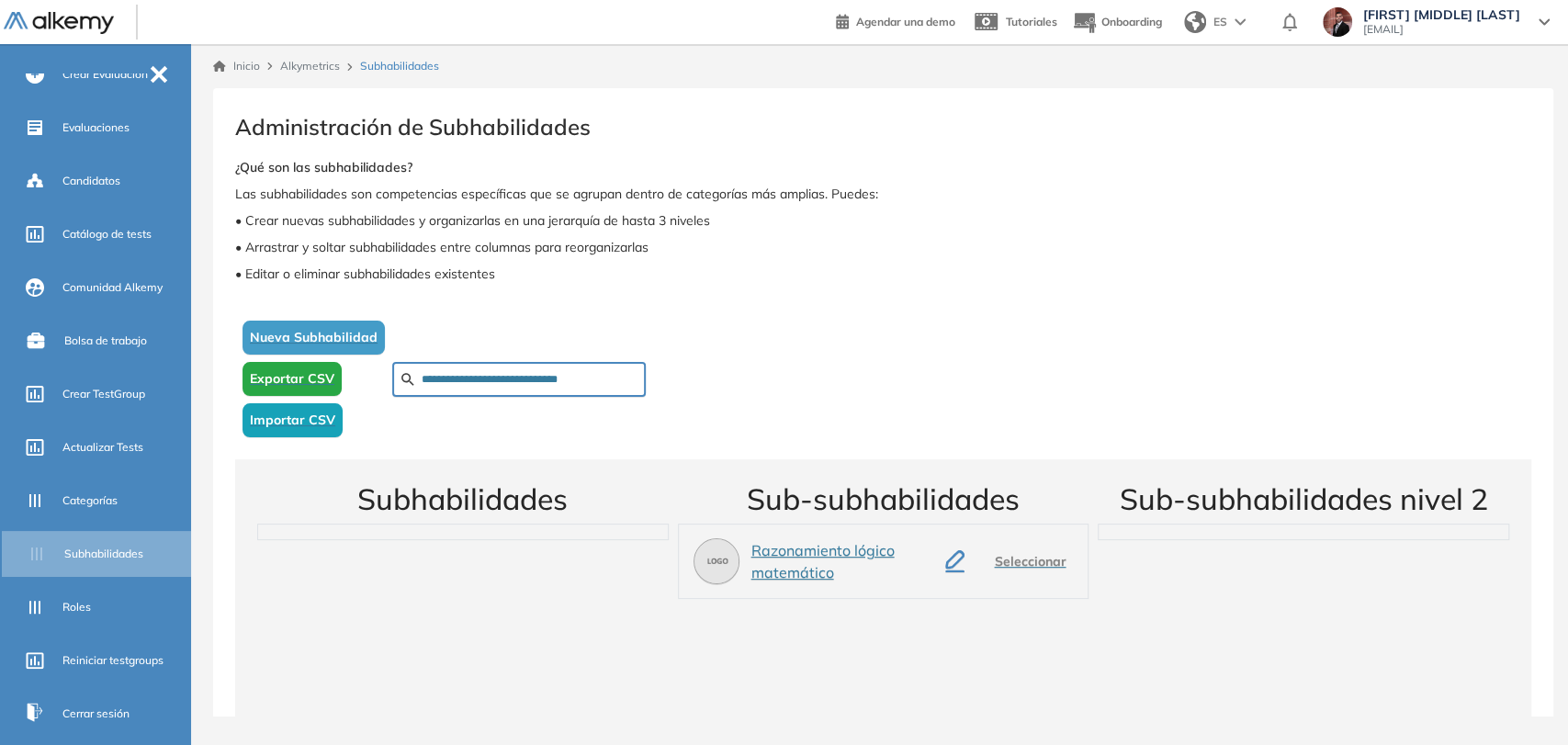 type on "**********" 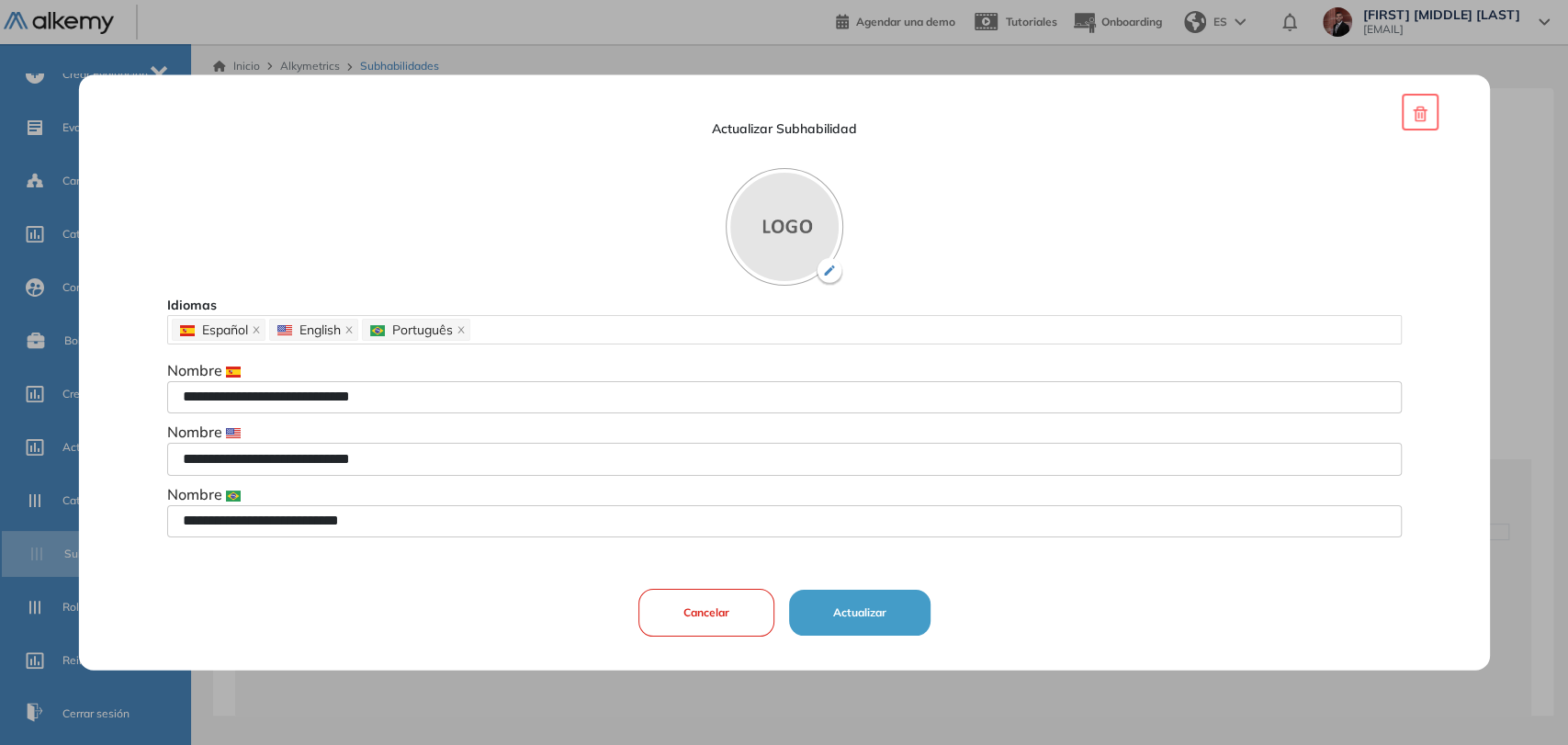 drag, startPoint x: 448, startPoint y: 404, endPoint x: 0, endPoint y: 304, distance: 459.025 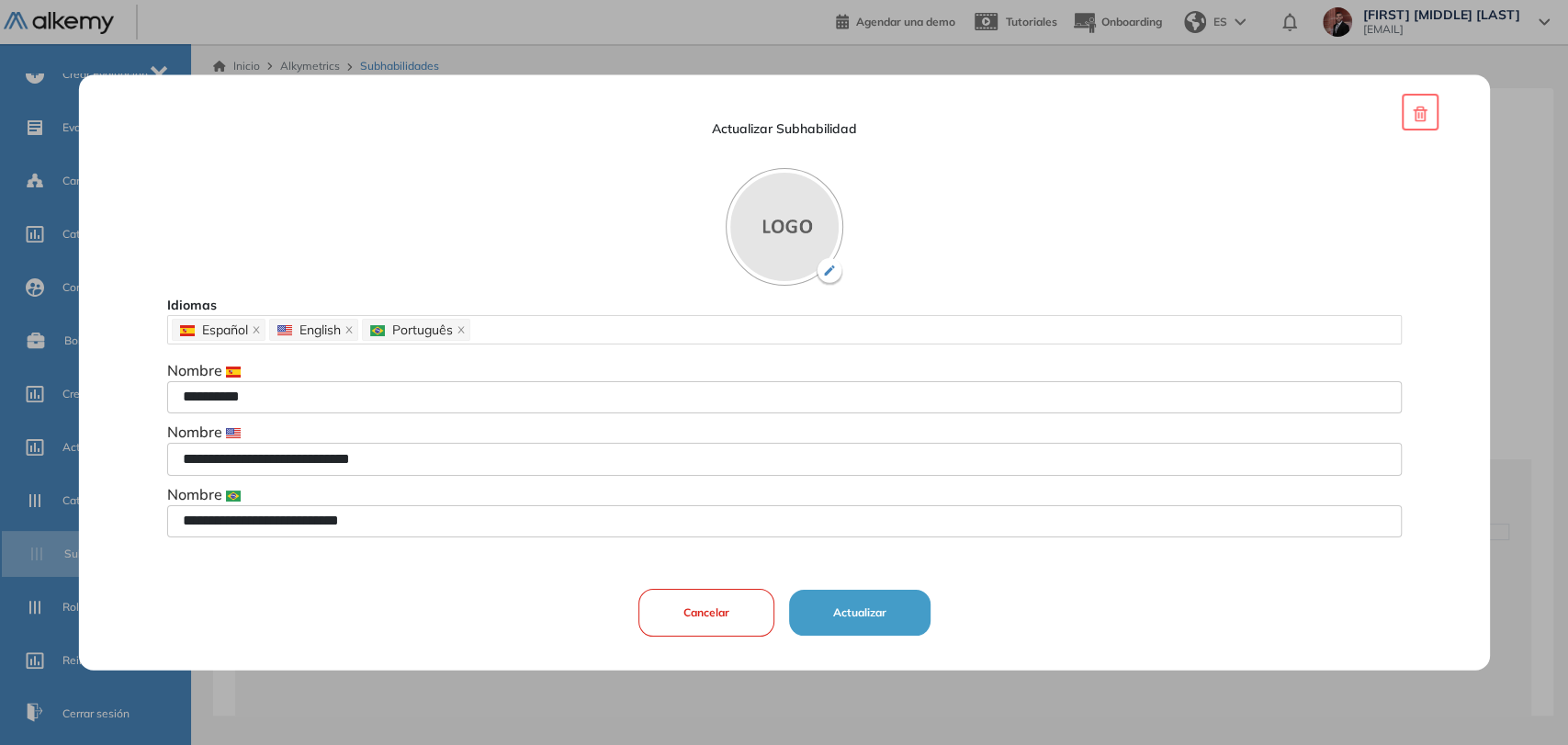 type on "**********" 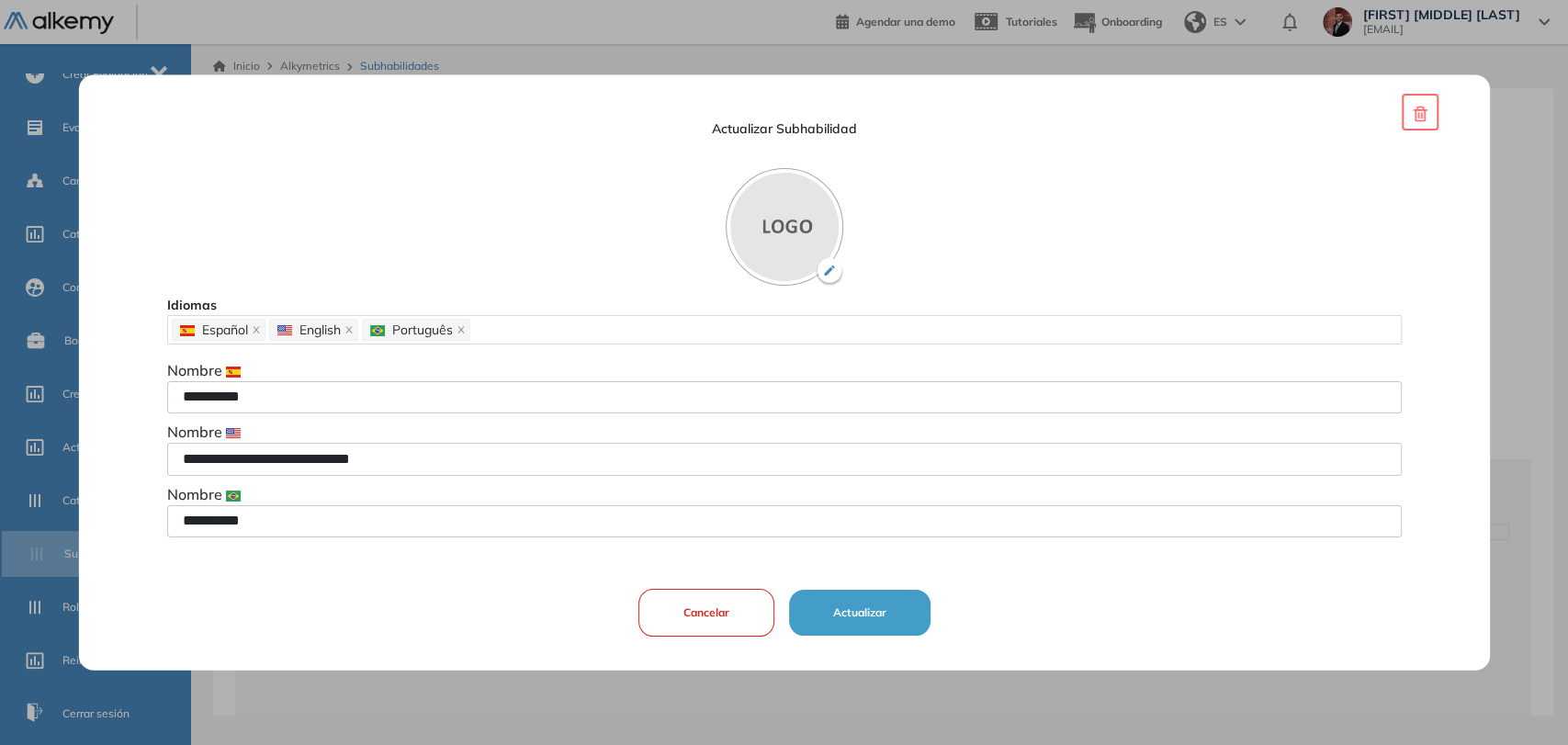 type on "**********" 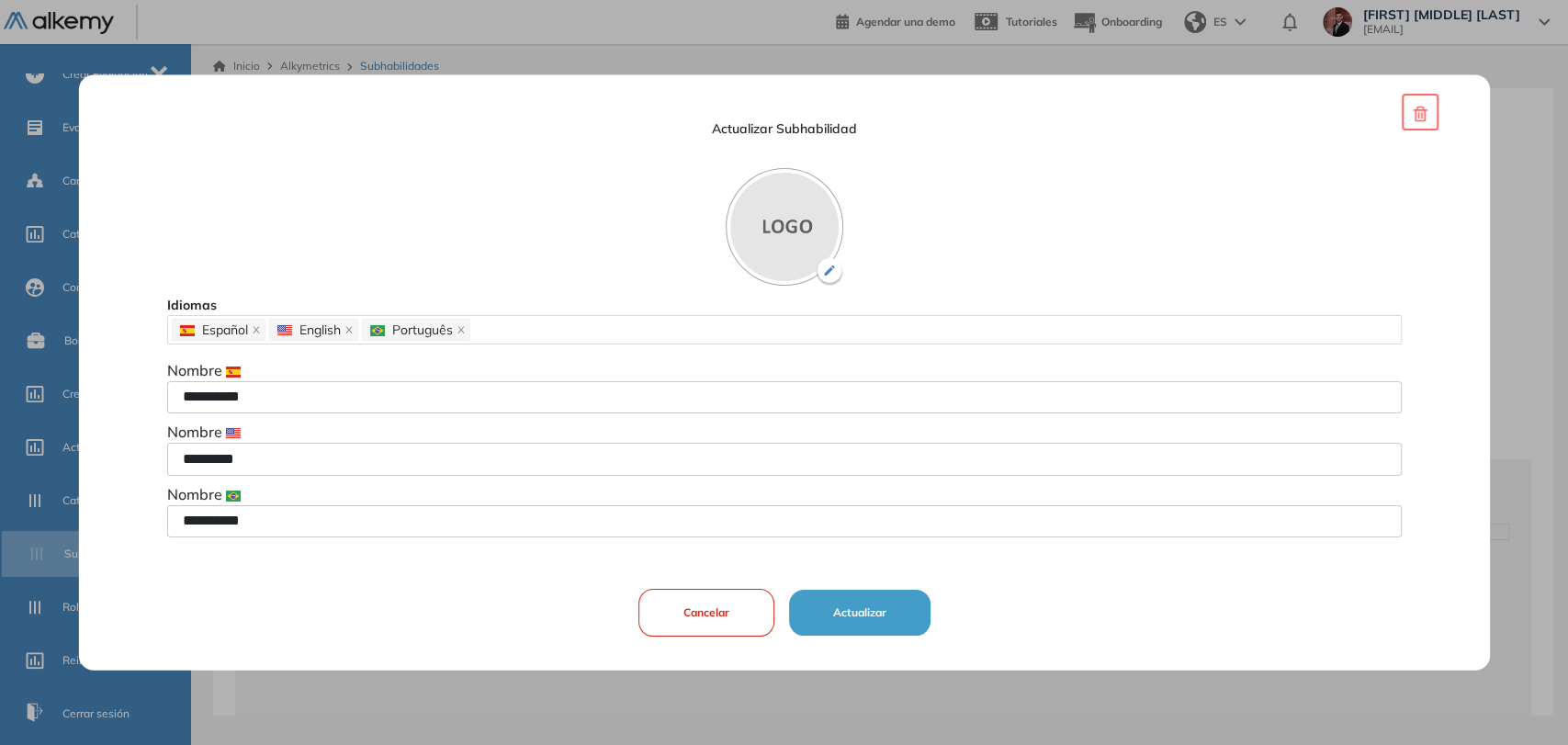 click on "*********" at bounding box center [784, 459] 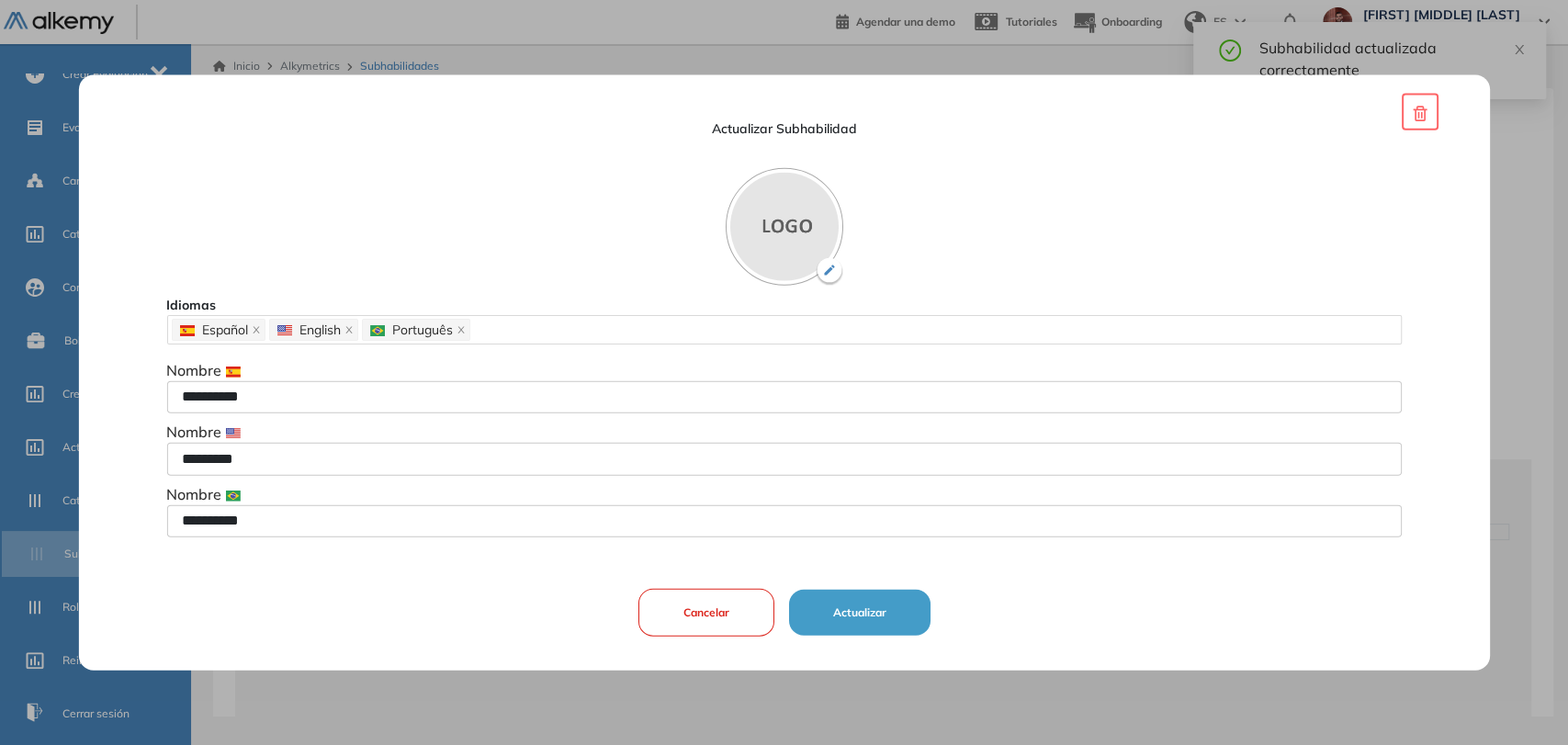 click on "Cancelar" at bounding box center [705, 613] 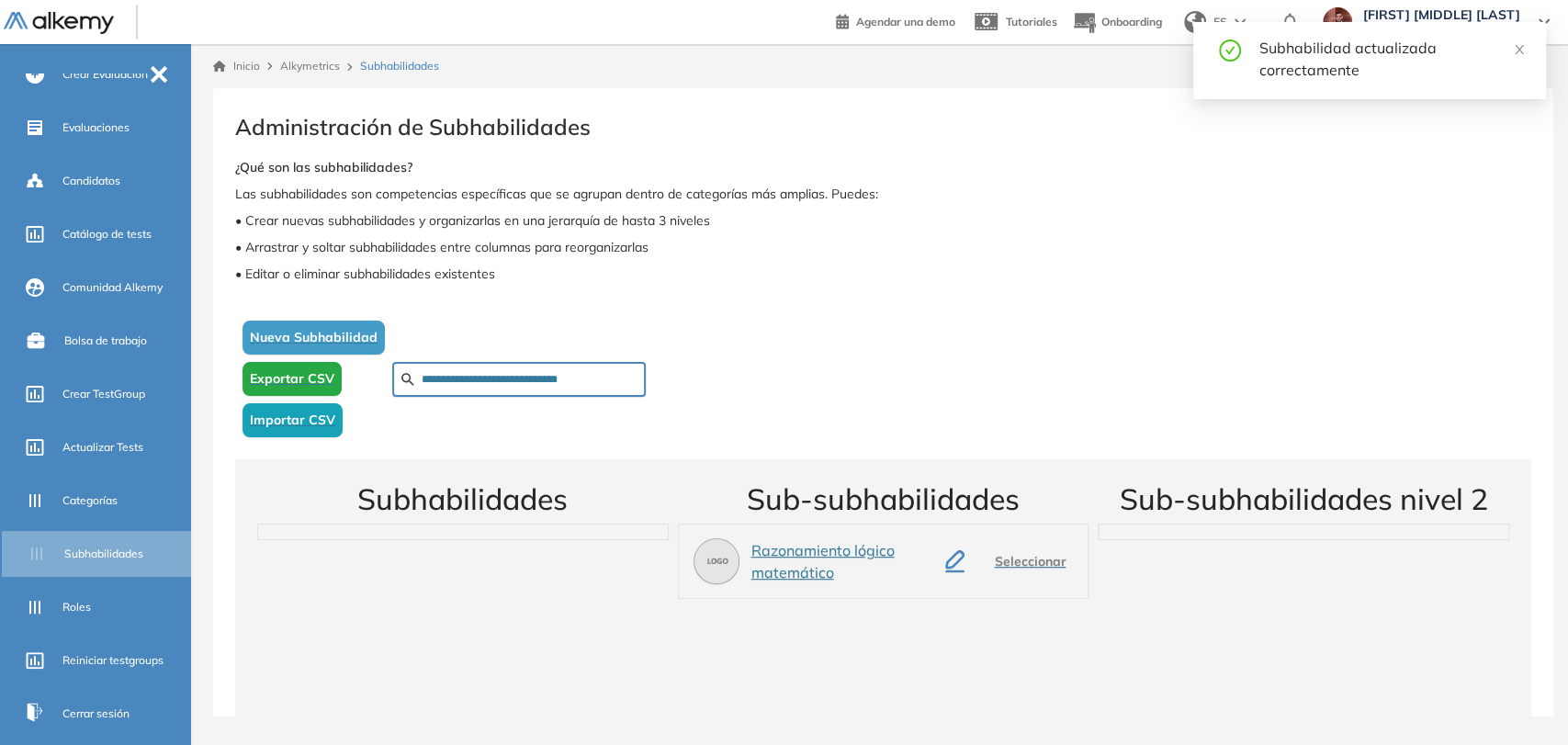 click on "**********" at bounding box center (529, 379) 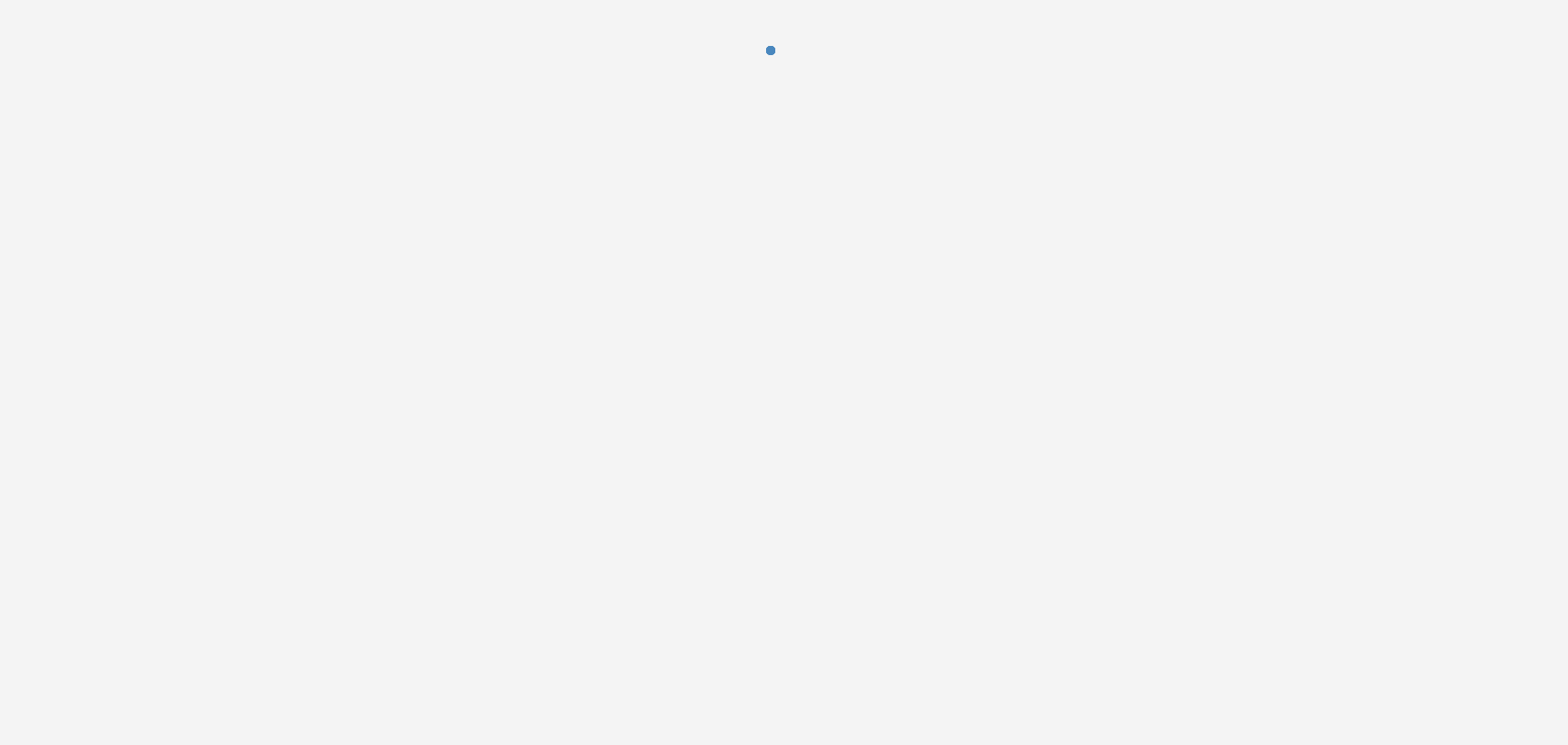 scroll, scrollTop: 0, scrollLeft: 0, axis: both 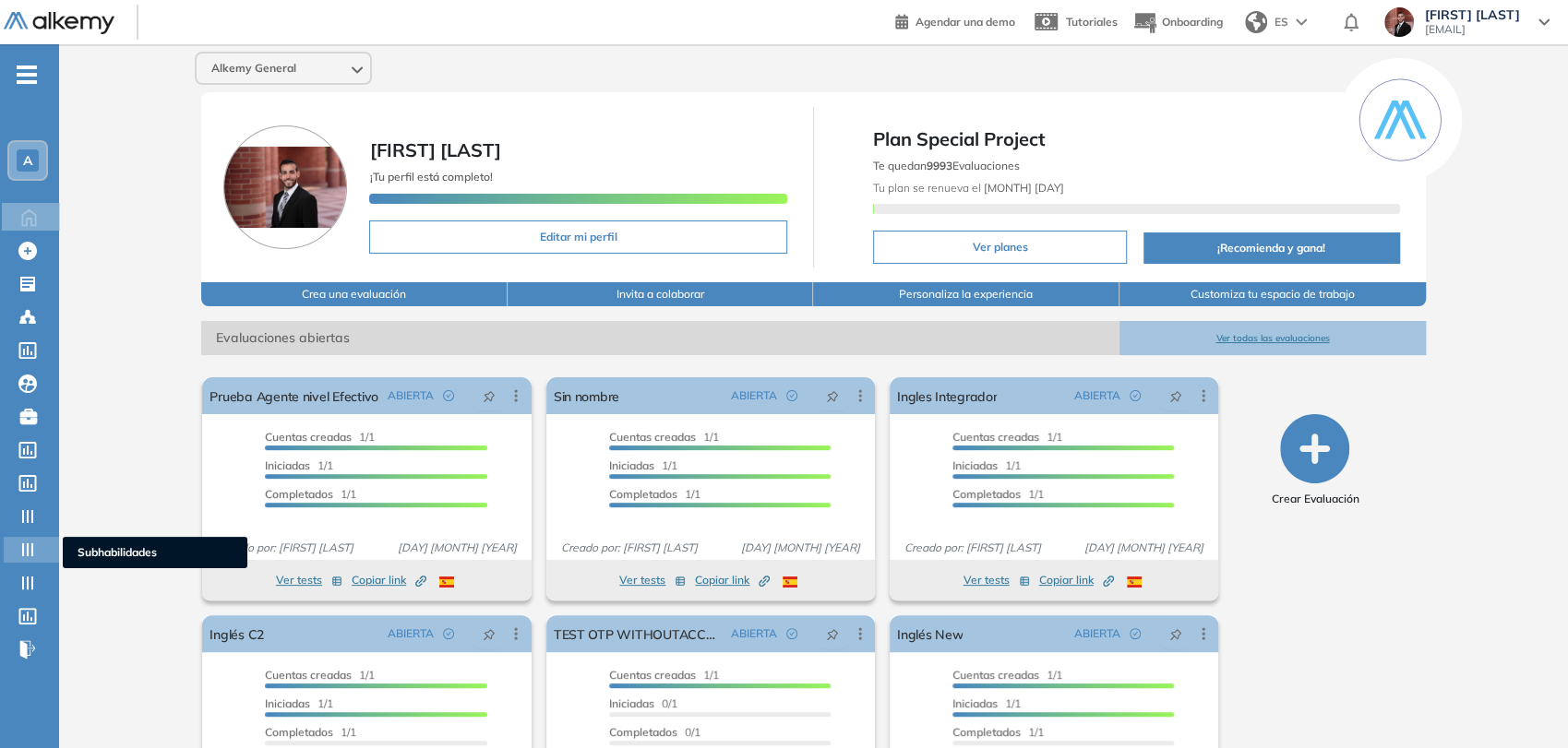 click 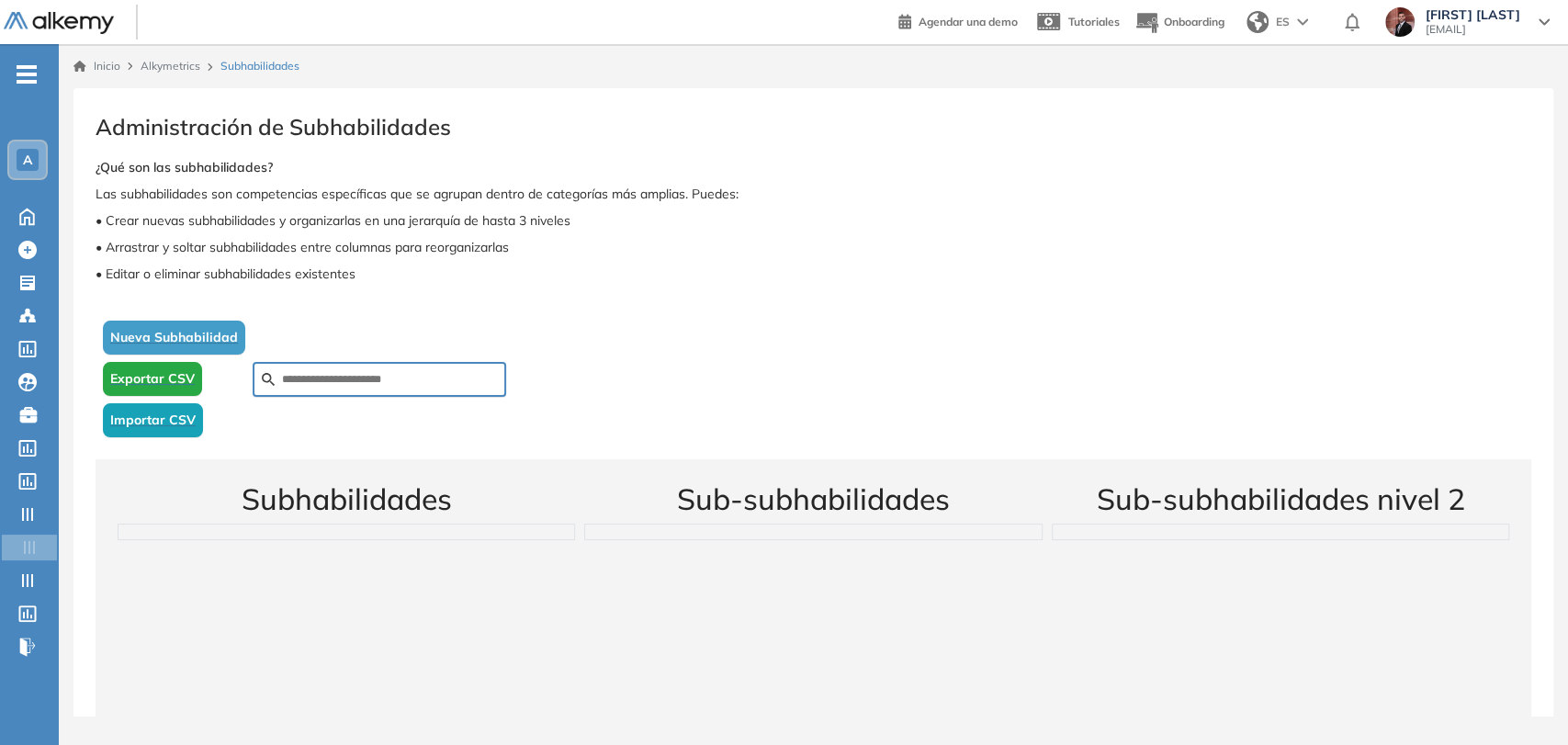 click on "-" at bounding box center [27, 73] 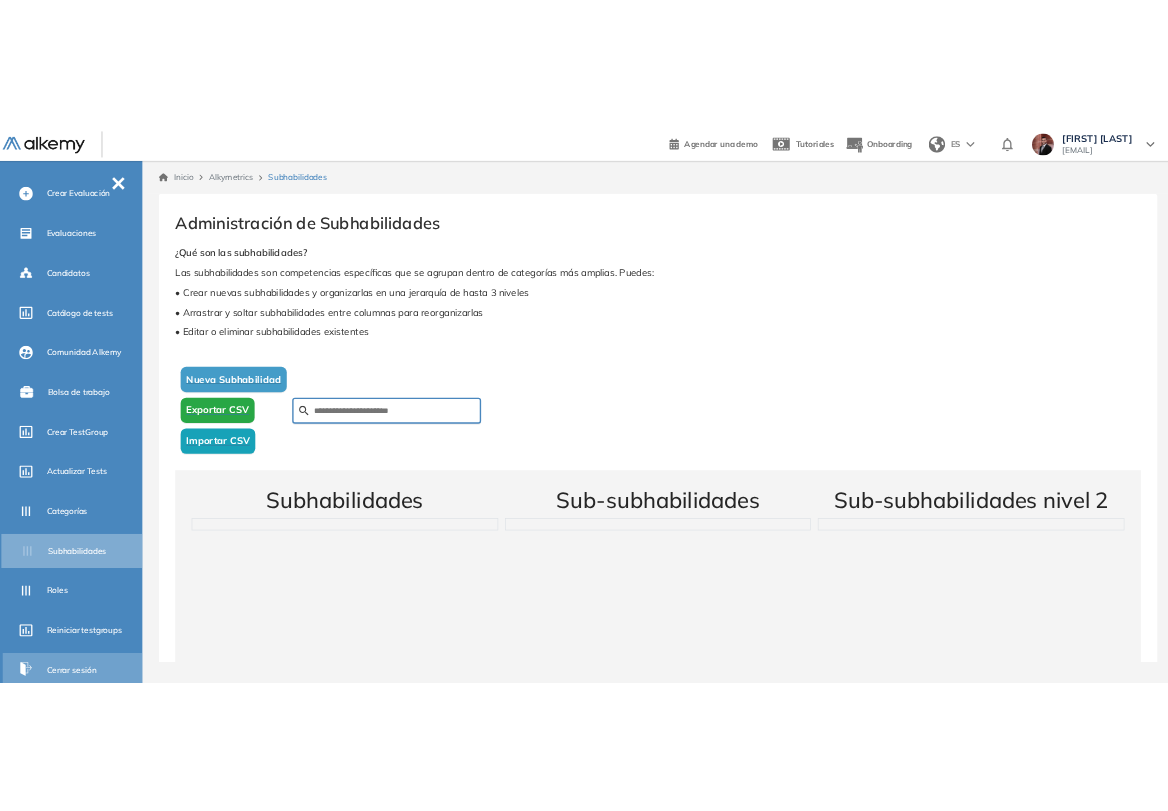 scroll, scrollTop: 298, scrollLeft: 0, axis: vertical 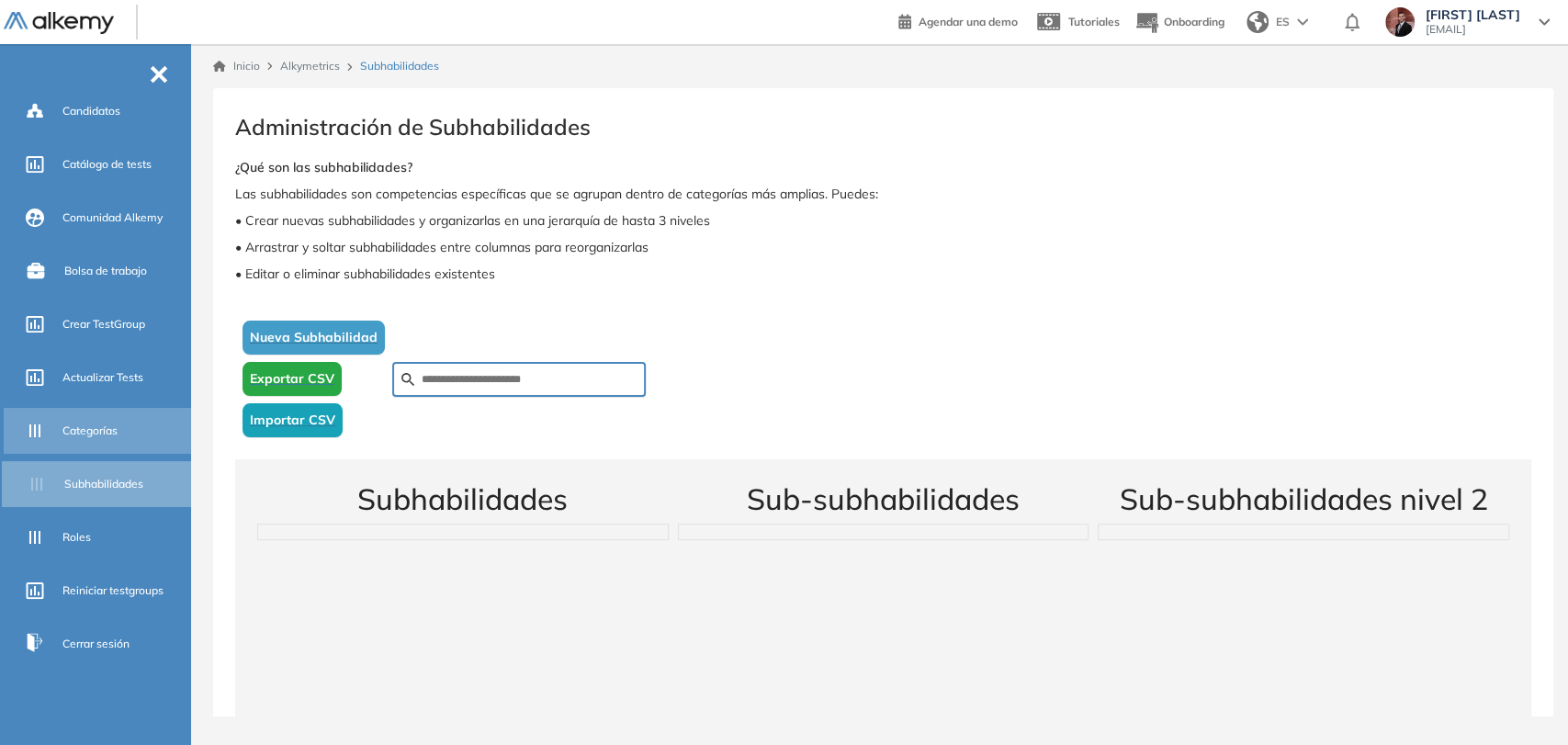 click on "Categorías" at bounding box center [125, 431] 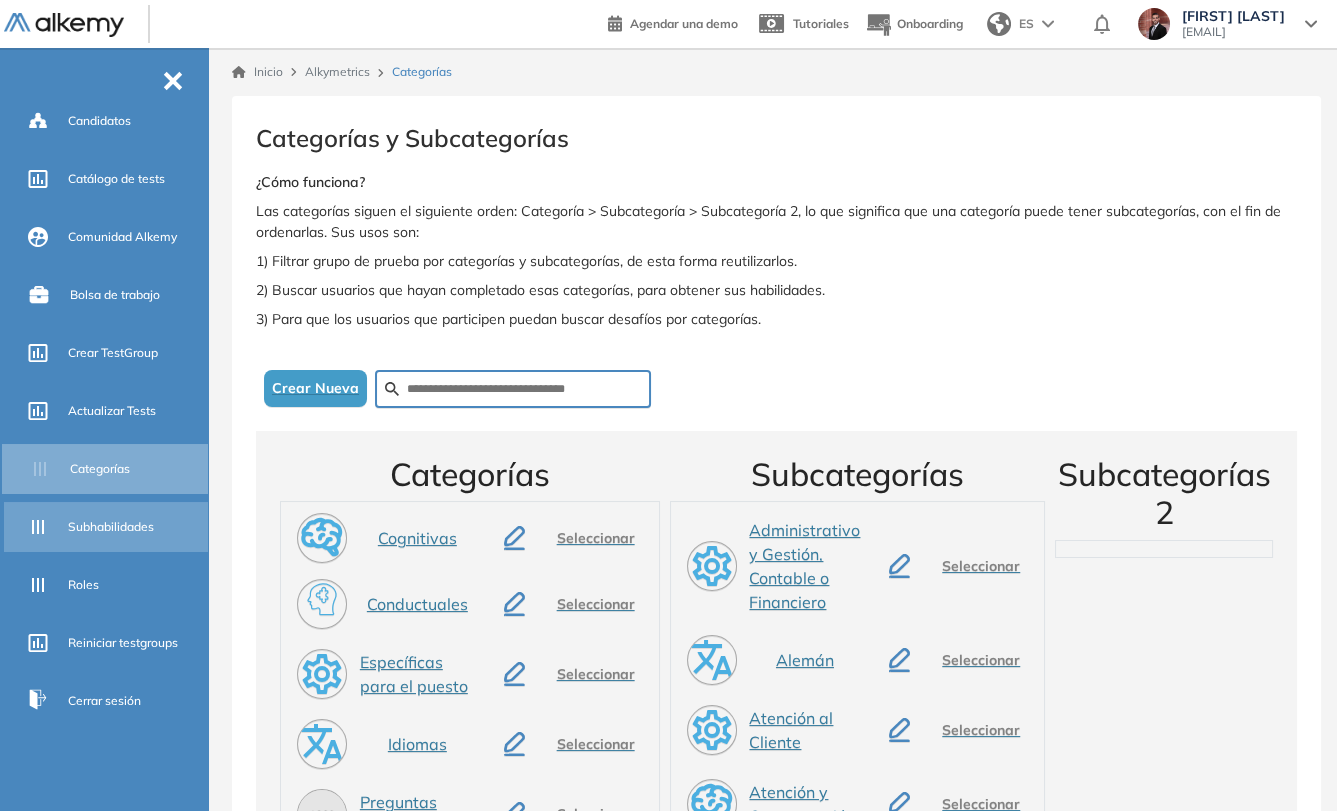 click on "Subhabilidades" at bounding box center [111, 527] 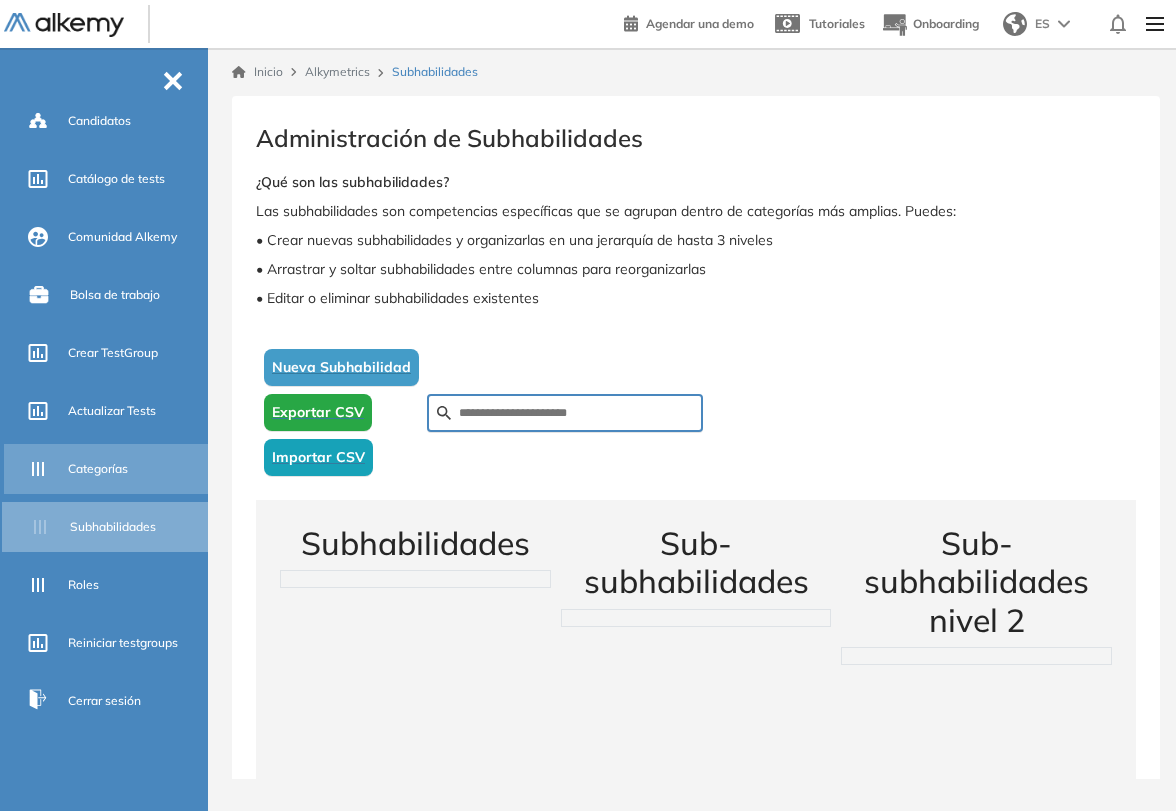 click on "Categorías" at bounding box center (136, 469) 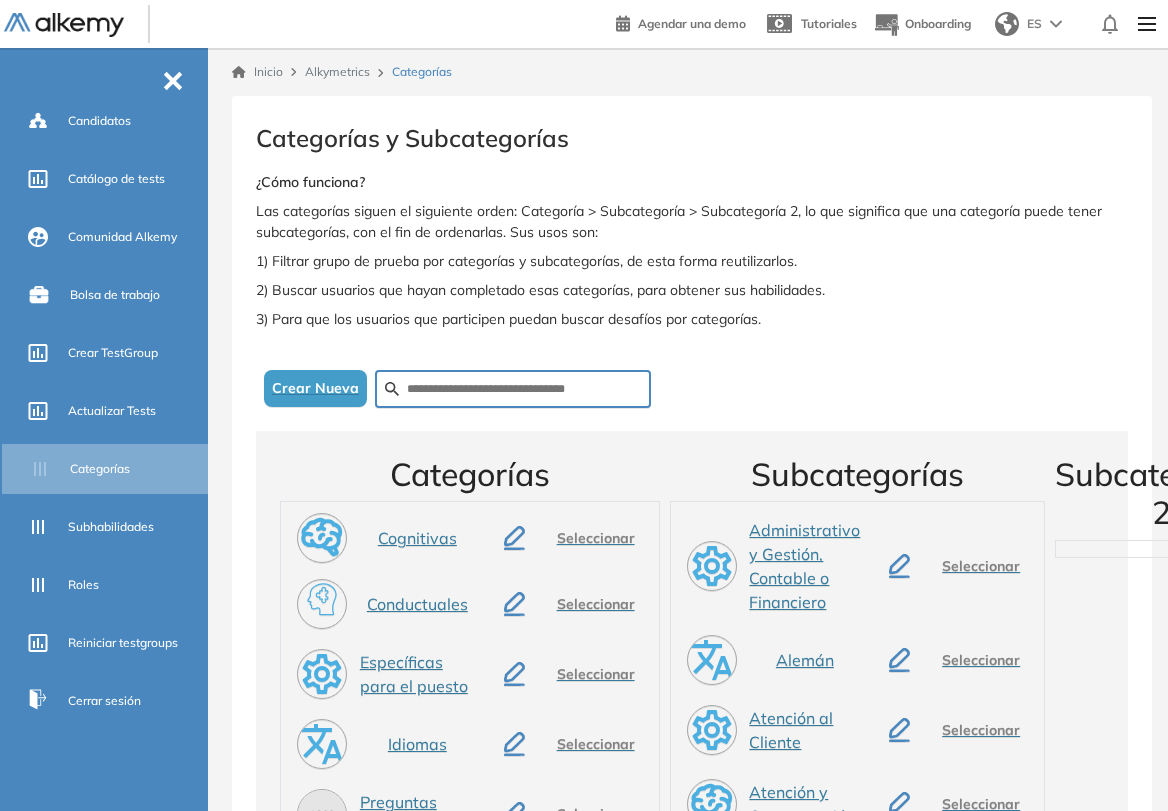 scroll, scrollTop: 444, scrollLeft: 0, axis: vertical 